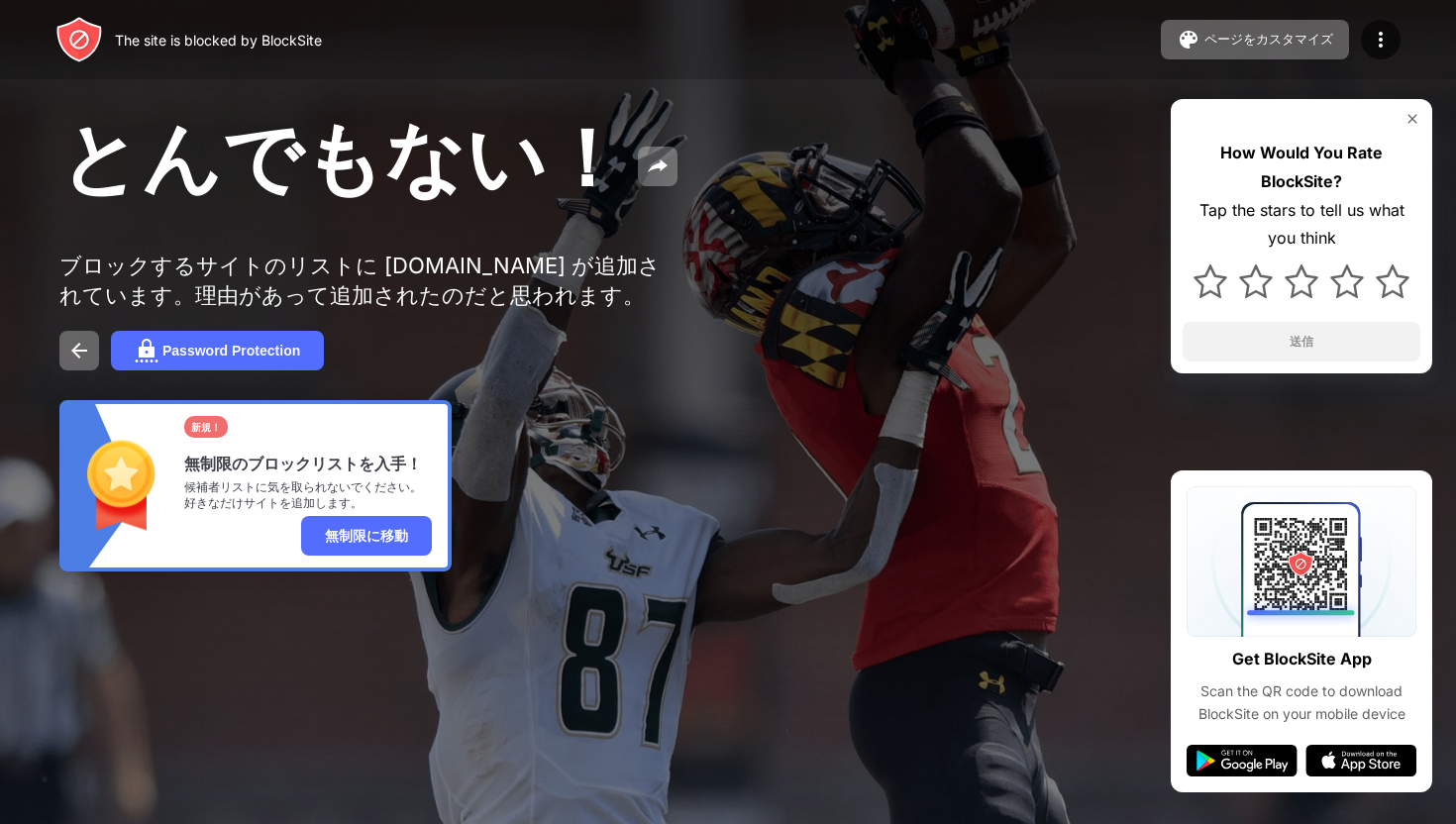 scroll, scrollTop: 0, scrollLeft: 0, axis: both 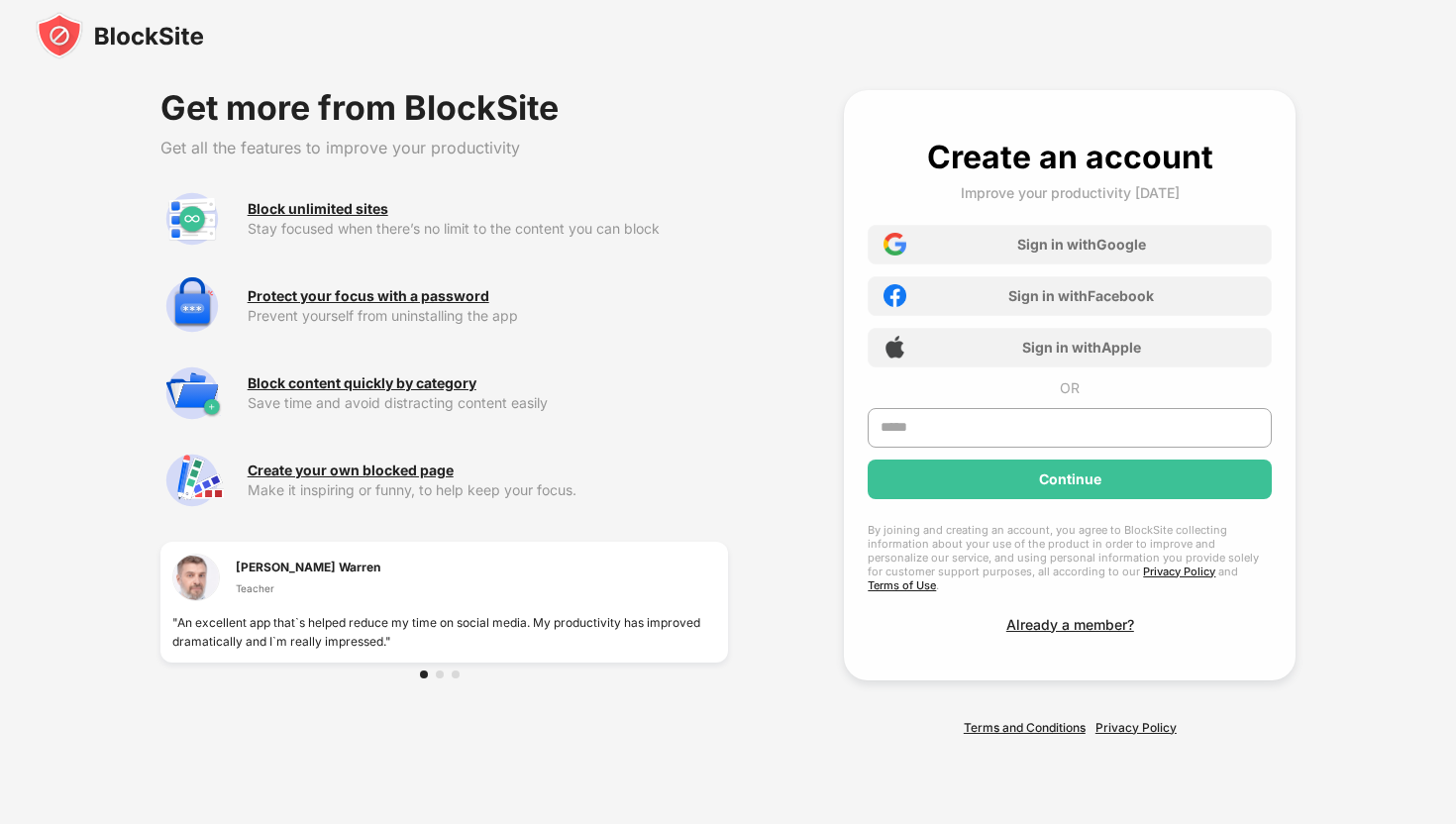 click at bounding box center (120, 36) 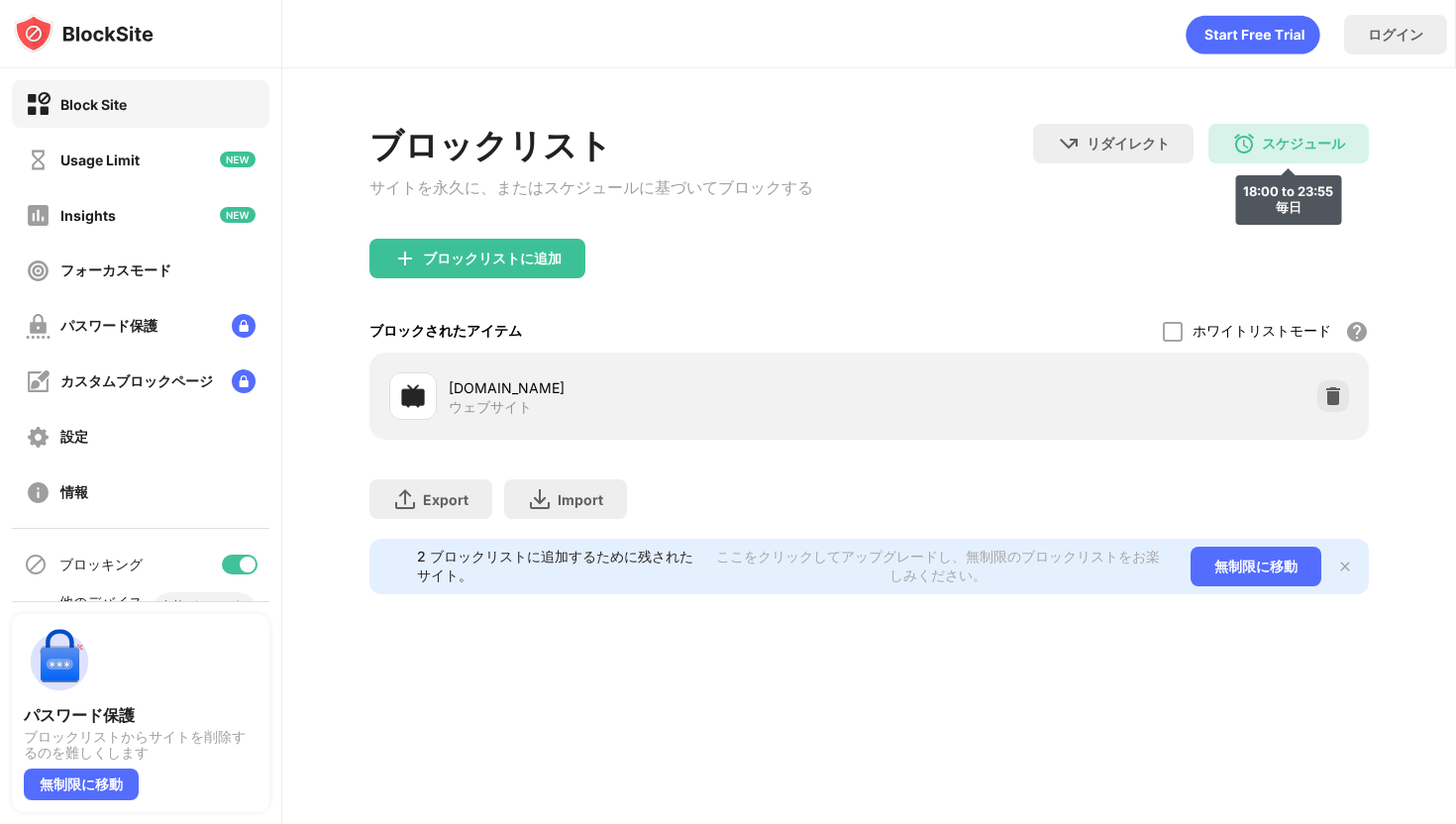 click on "スケジュール" at bounding box center (1303, 144) 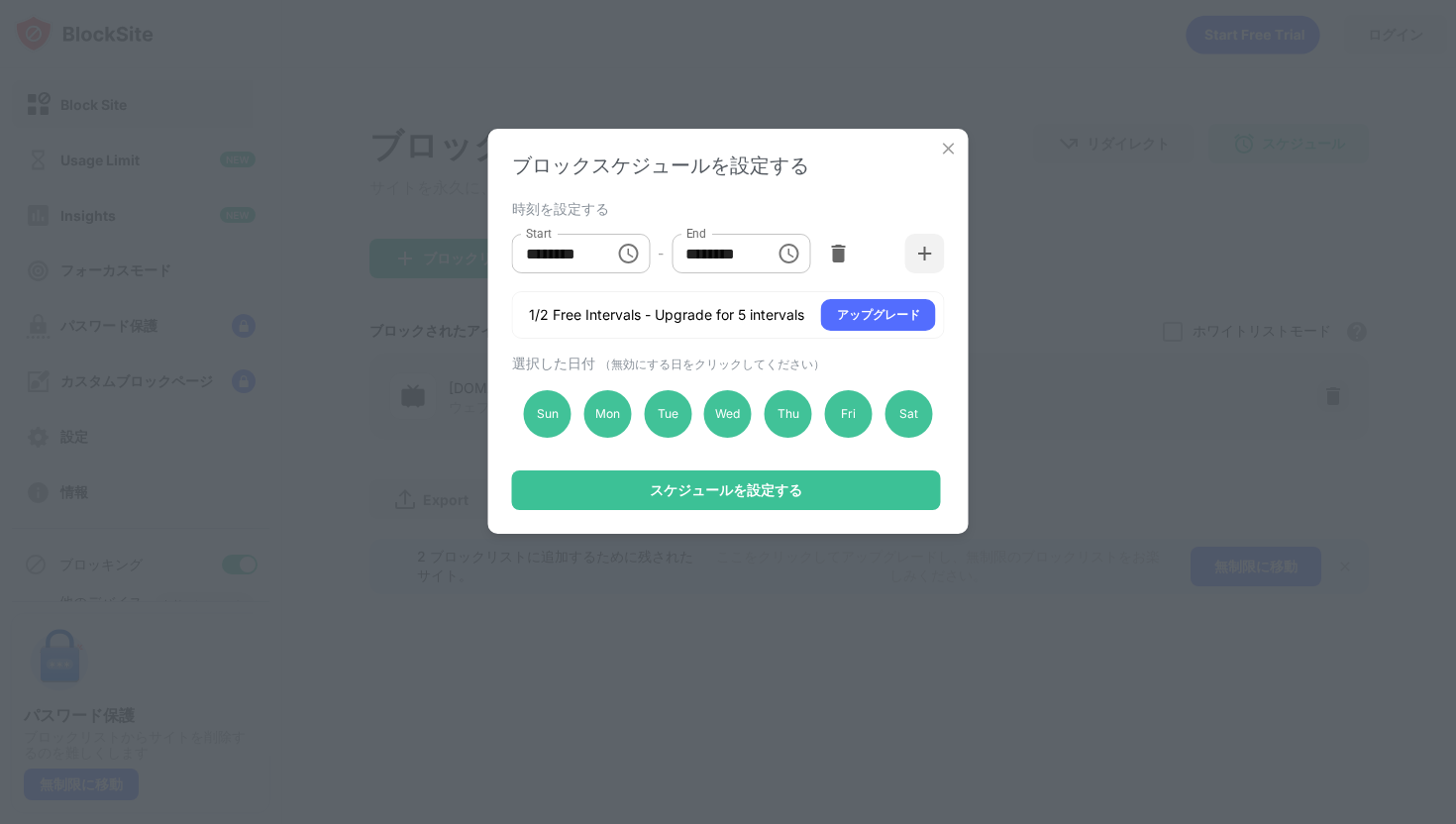 click at bounding box center (949, 149) 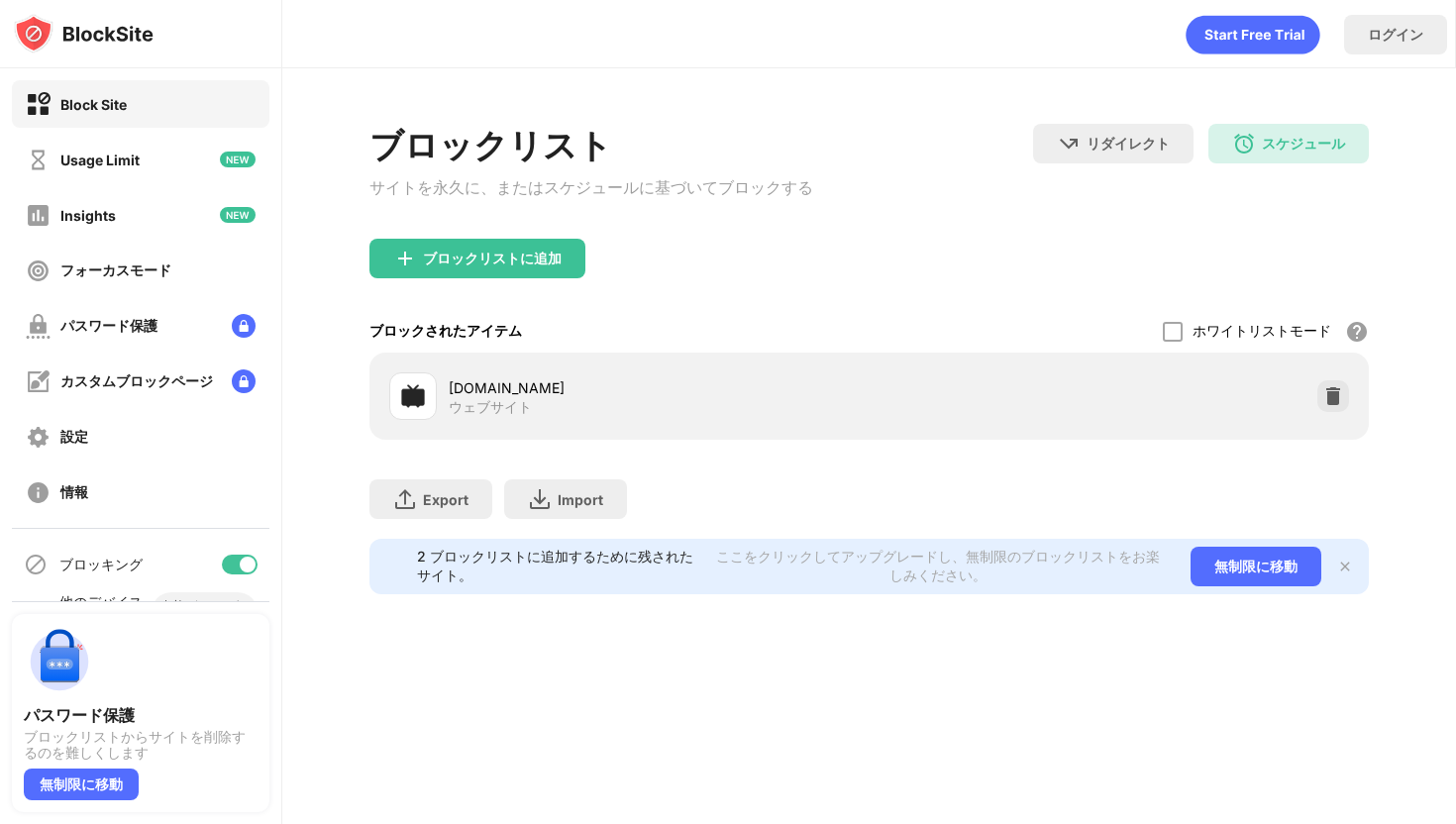 click on "nicovideo.jp ウェブサイト" at bounding box center [629, 396] 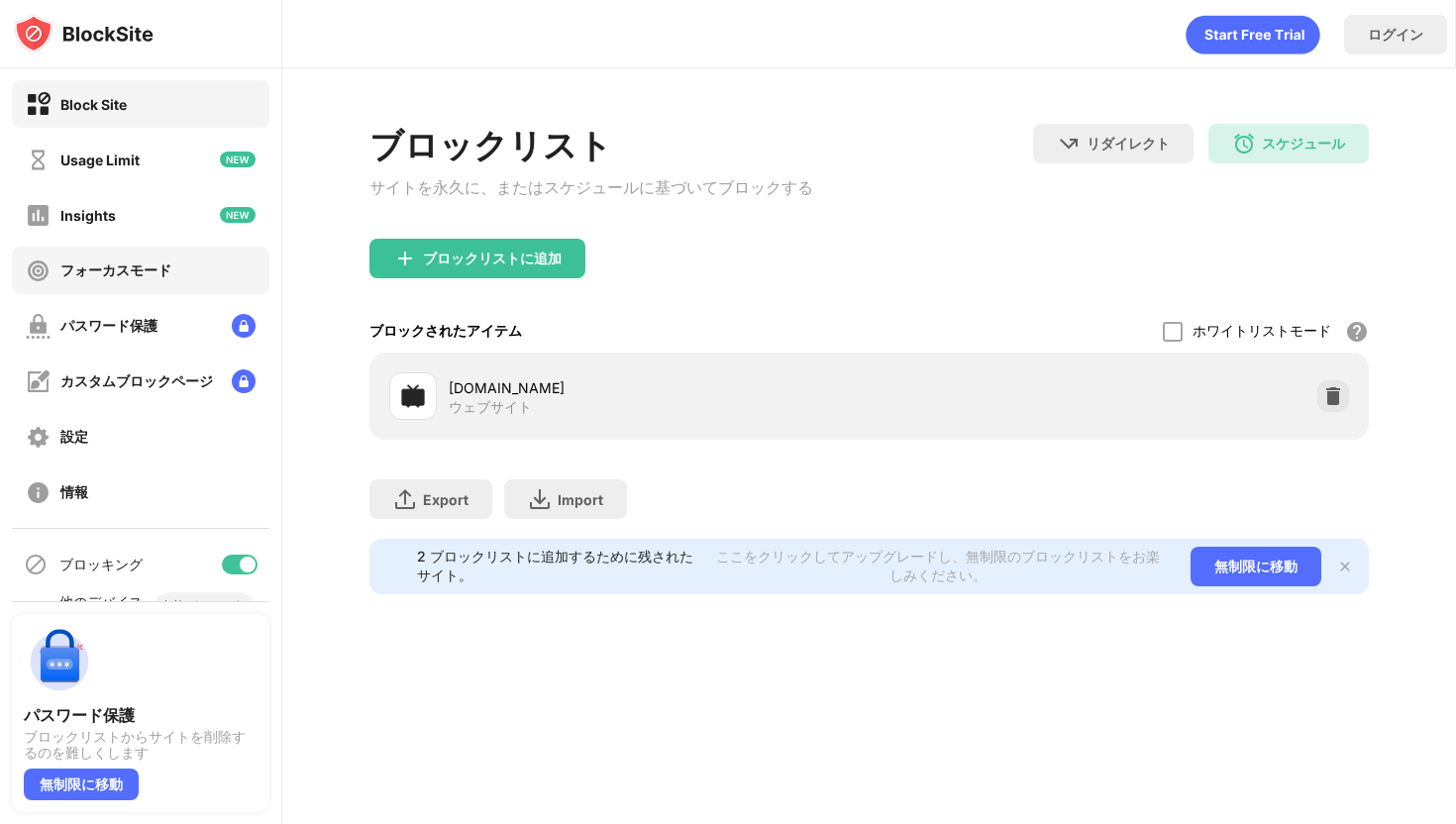 click on "フォーカスモード" at bounding box center [116, 270] 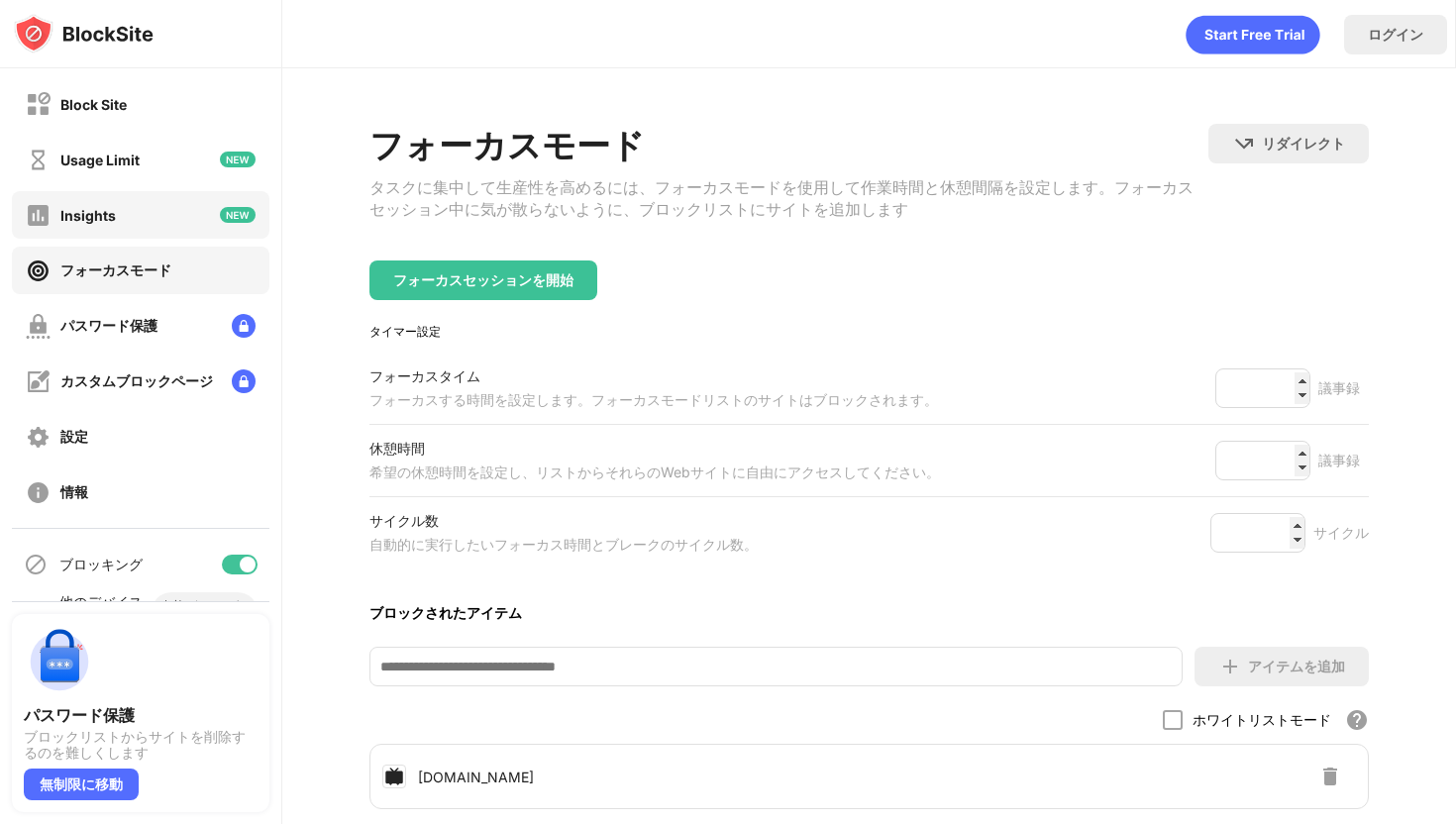 click on "Insights" at bounding box center [88, 215] 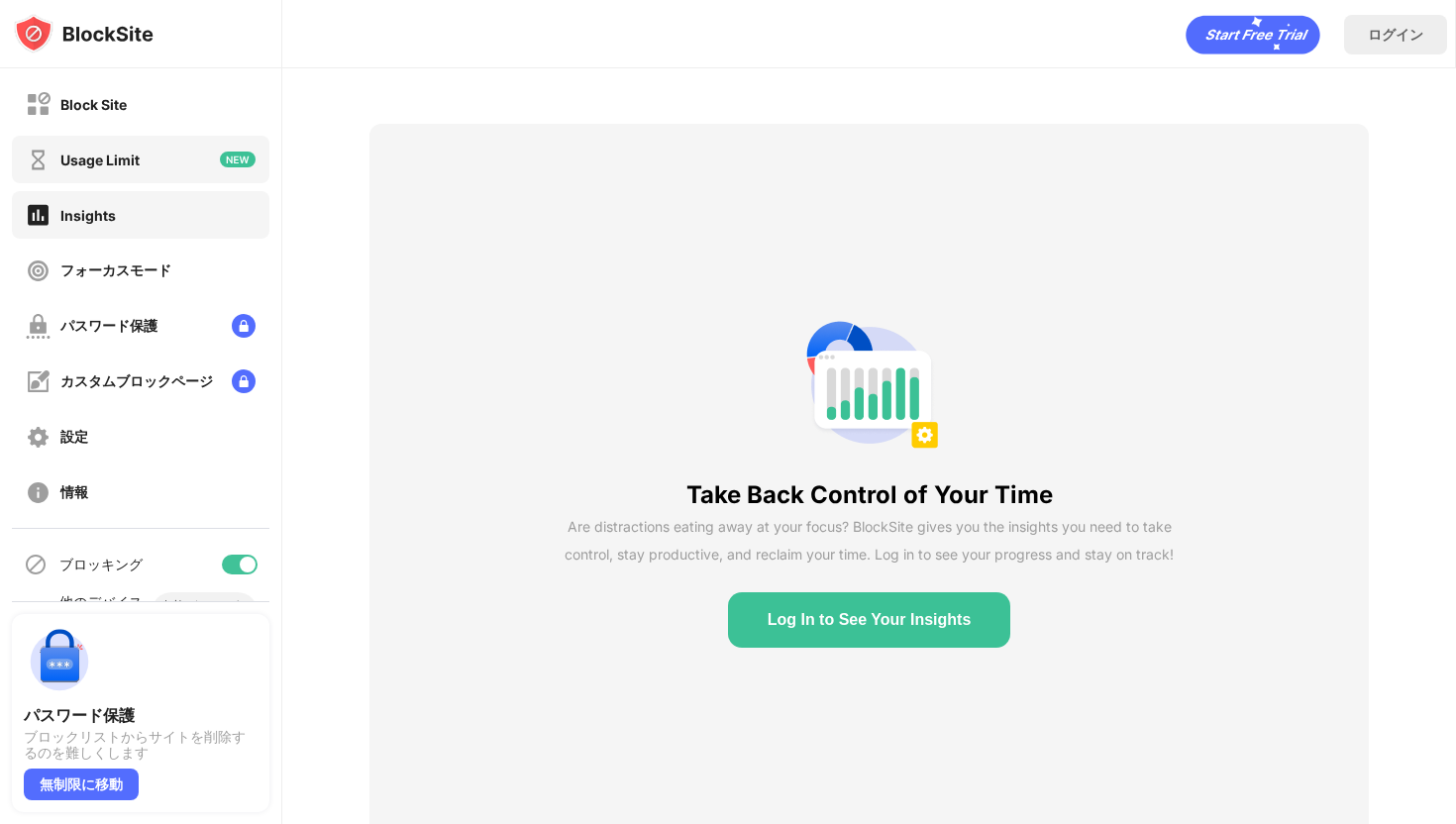 click on "Usage Limit" at bounding box center [100, 159] 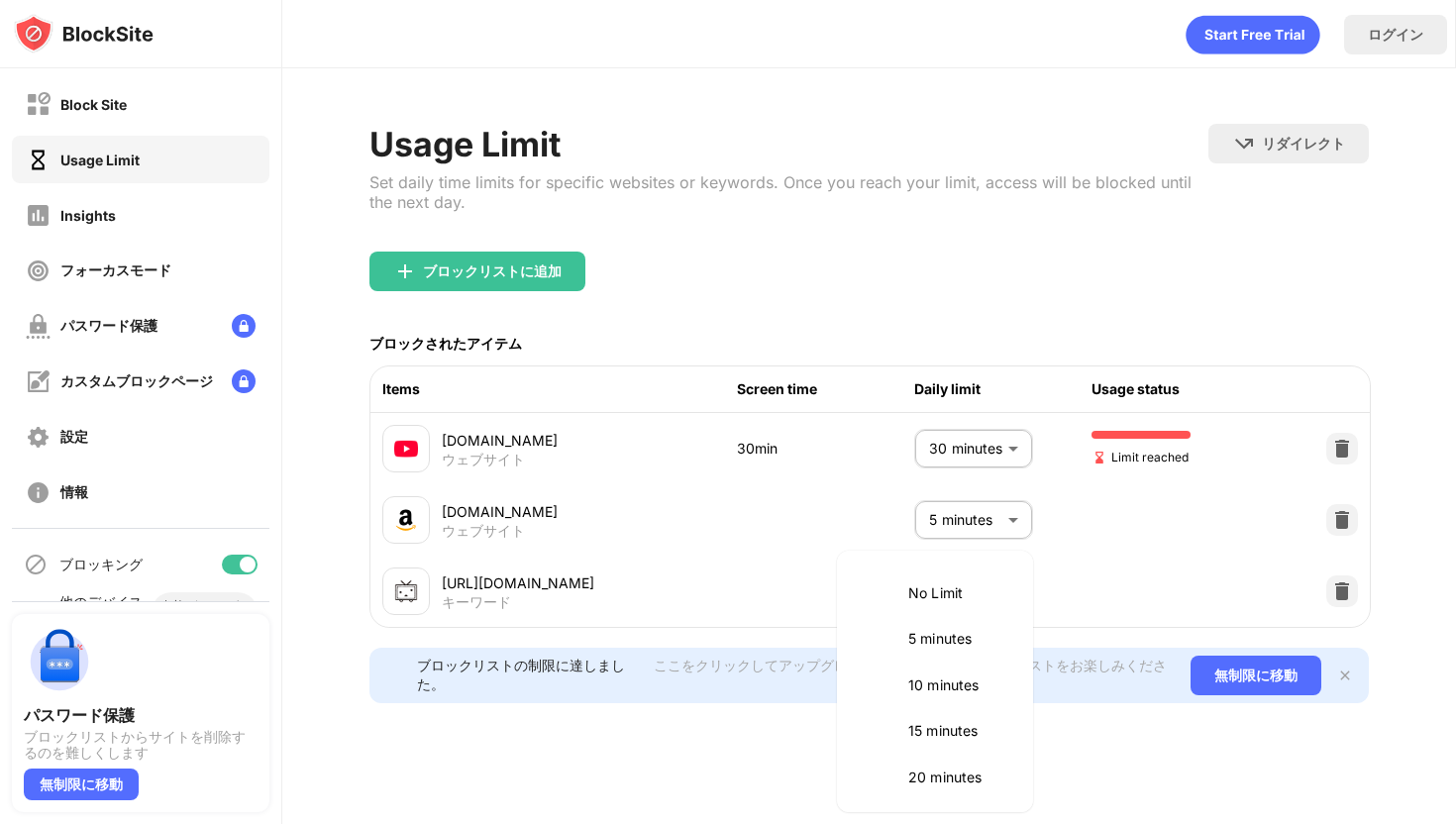 click on "Block Site Usage Limit Insights フォーカスモード パスワード保護 カスタムブロックページ 設定 情報 ブロッキング 他のデバイスと同期する 無効になっています パスワード保護 ブロックリストからサイトを削除するのを難しくします 無制限に移動 ログイン Usage Limit Set daily time limits for specific websites or keywords. Once you reach your limit, access will be blocked until the next day. リダイレクト クリックしてリダイレクトのウェブサイトを設定する ブロックリストに追加 ブロックされたアイテム Items Screen time Daily limit Usage status youtube.com ウェブサイト 30min 30 minutes ** ​ Limit reached amazon.com ウェブサイト 5 minutes * ​ https://www.nicovideo.jp/video_top?rf=nvpc&rp=watch&ra=web_header キーワード 30 minutes ** ​ ブロックリストの制限に達しました。 無制限に移動
No Limit 5 minutes 10 minutes 15 minutes 20 minutes" at bounding box center [728, 412] 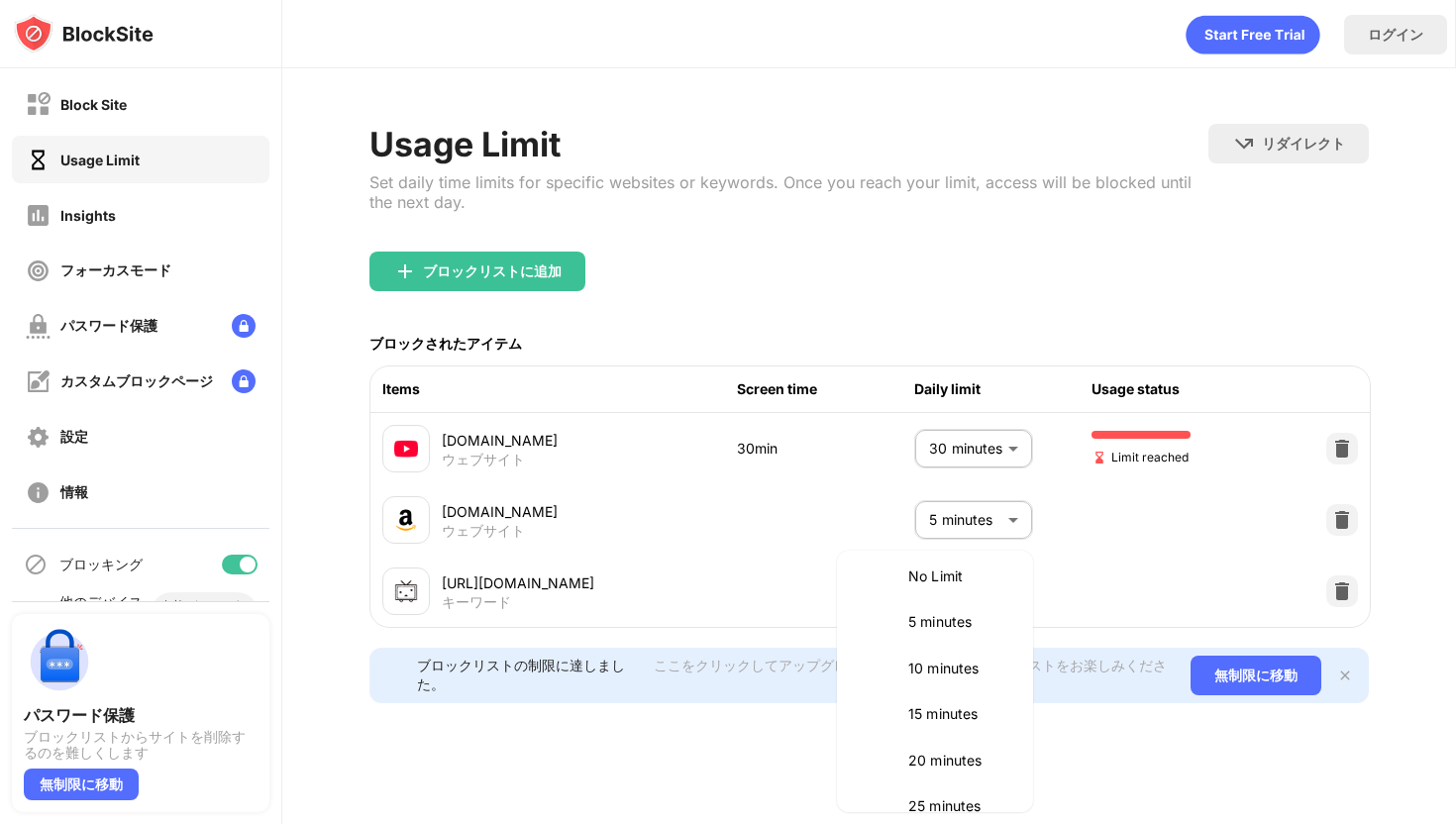 scroll, scrollTop: 0, scrollLeft: 0, axis: both 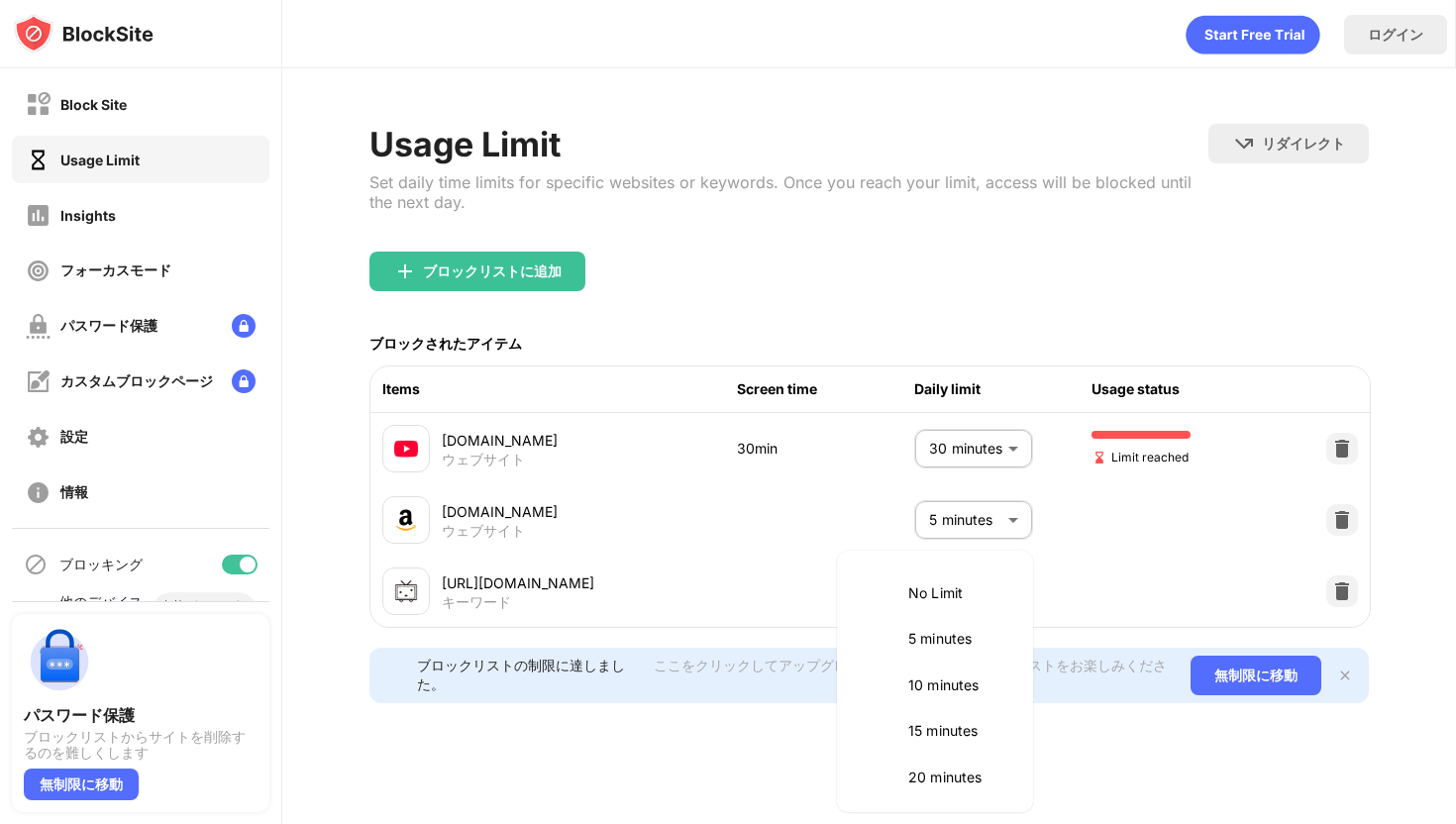 click on "5 minutes" at bounding box center (959, 639) 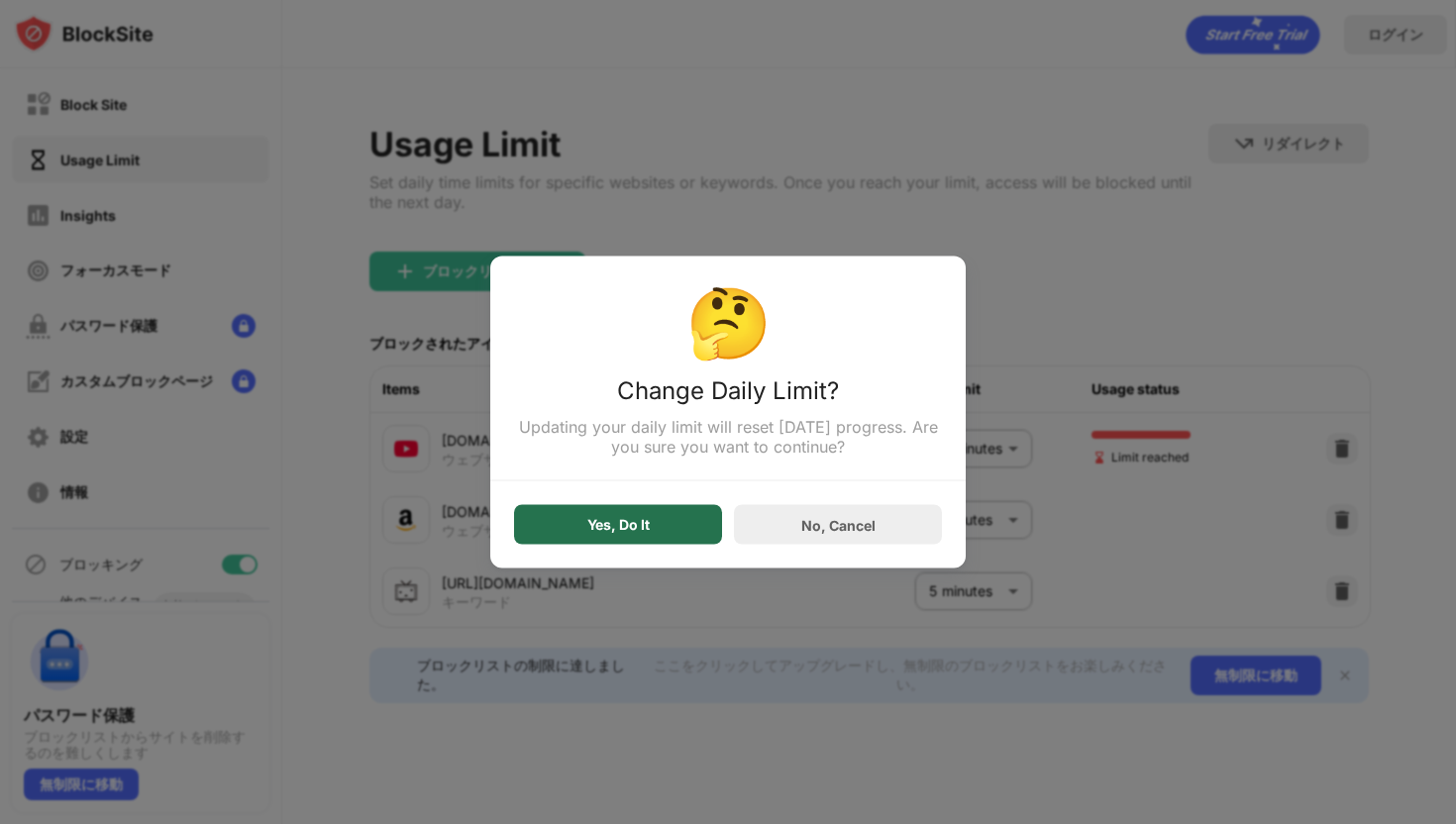 click on "Yes, Do It" at bounding box center (618, 525) 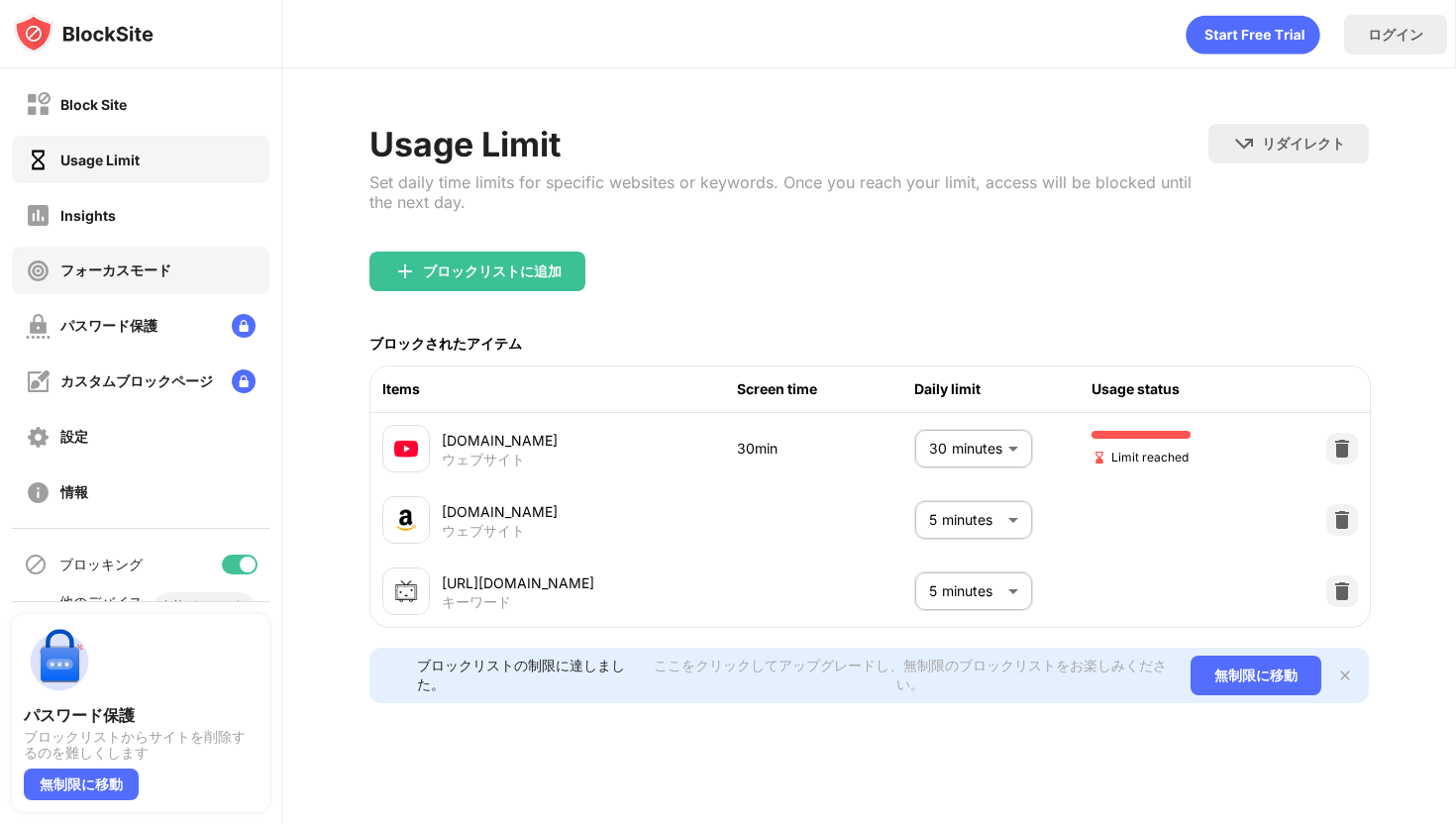 click on "フォーカスモード" at bounding box center (116, 270) 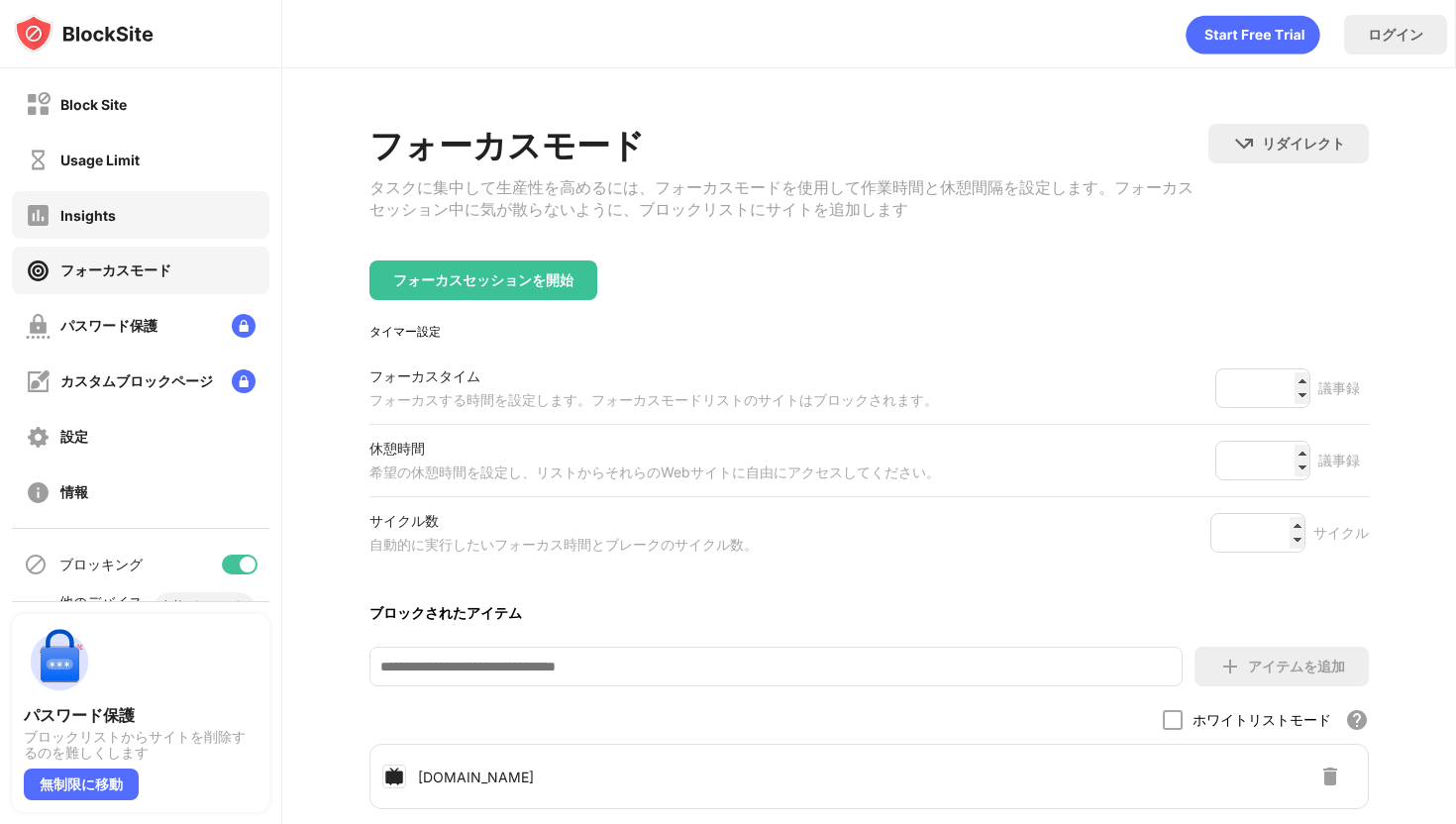 click on "Insights" at bounding box center [141, 215] 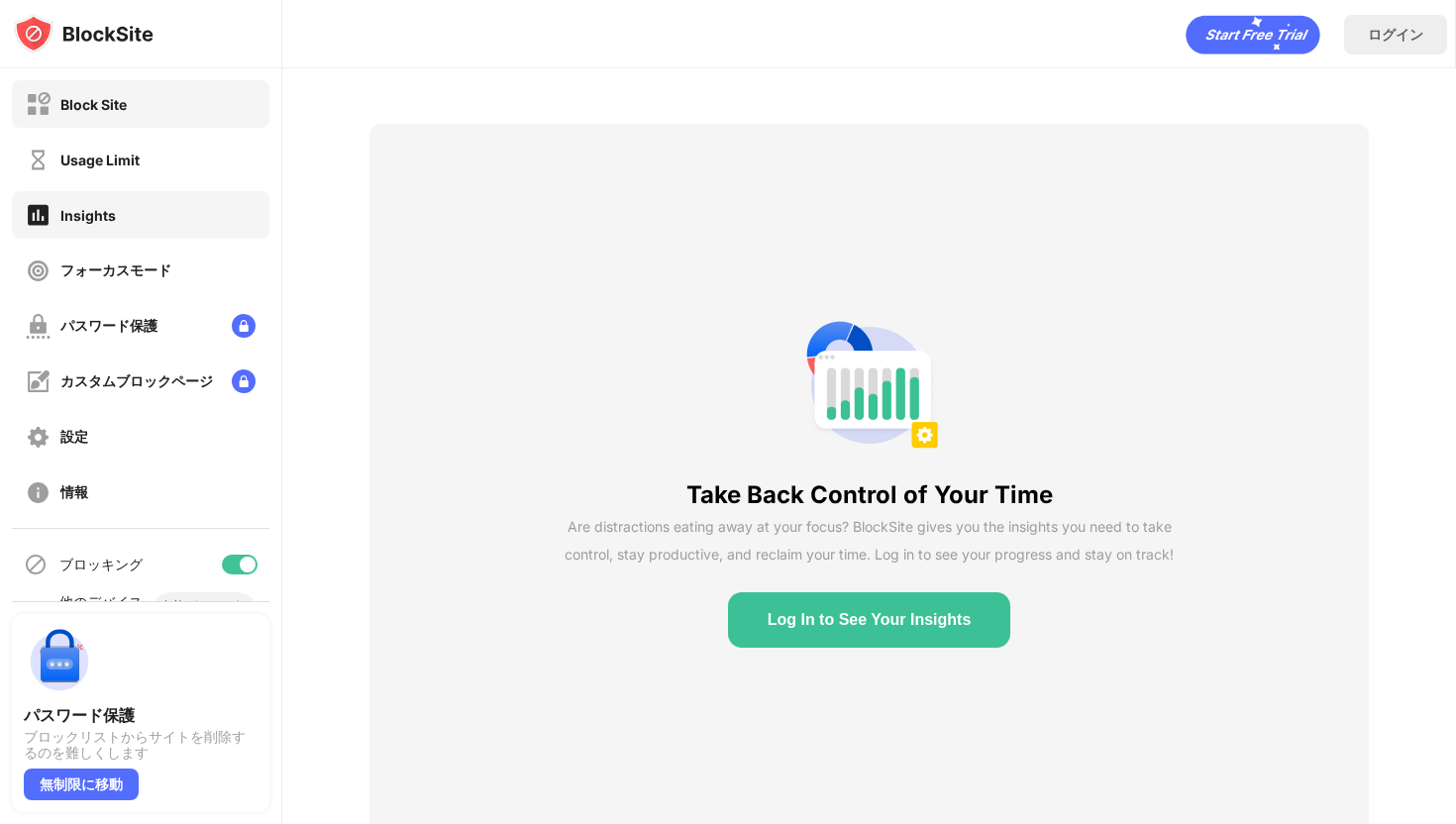 click on "Block Site" at bounding box center [93, 104] 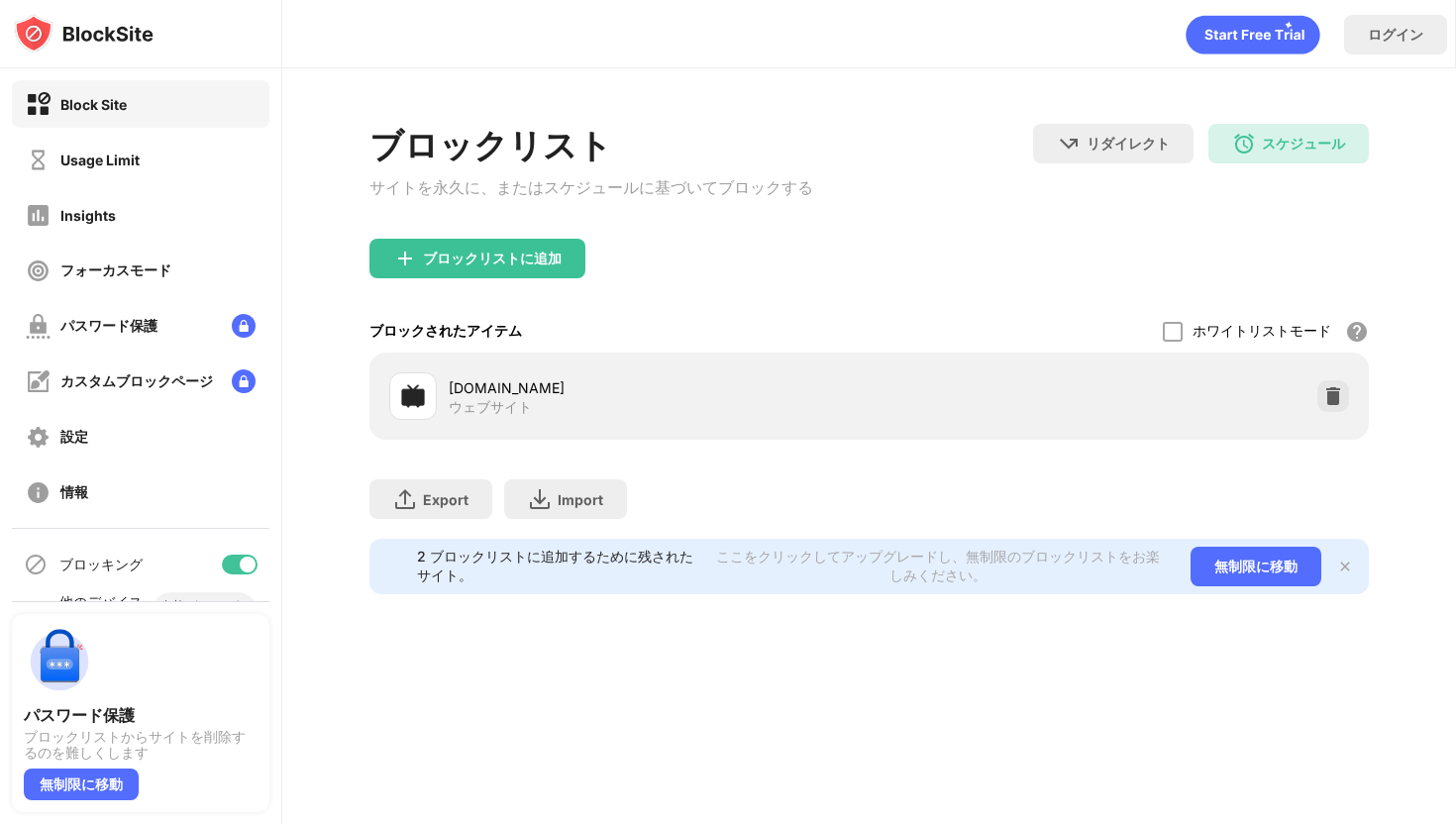 click on "Block Site Usage Limit Insights フォーカスモード パスワード保護 カスタムブロックページ 設定 情報" at bounding box center (141, 298) 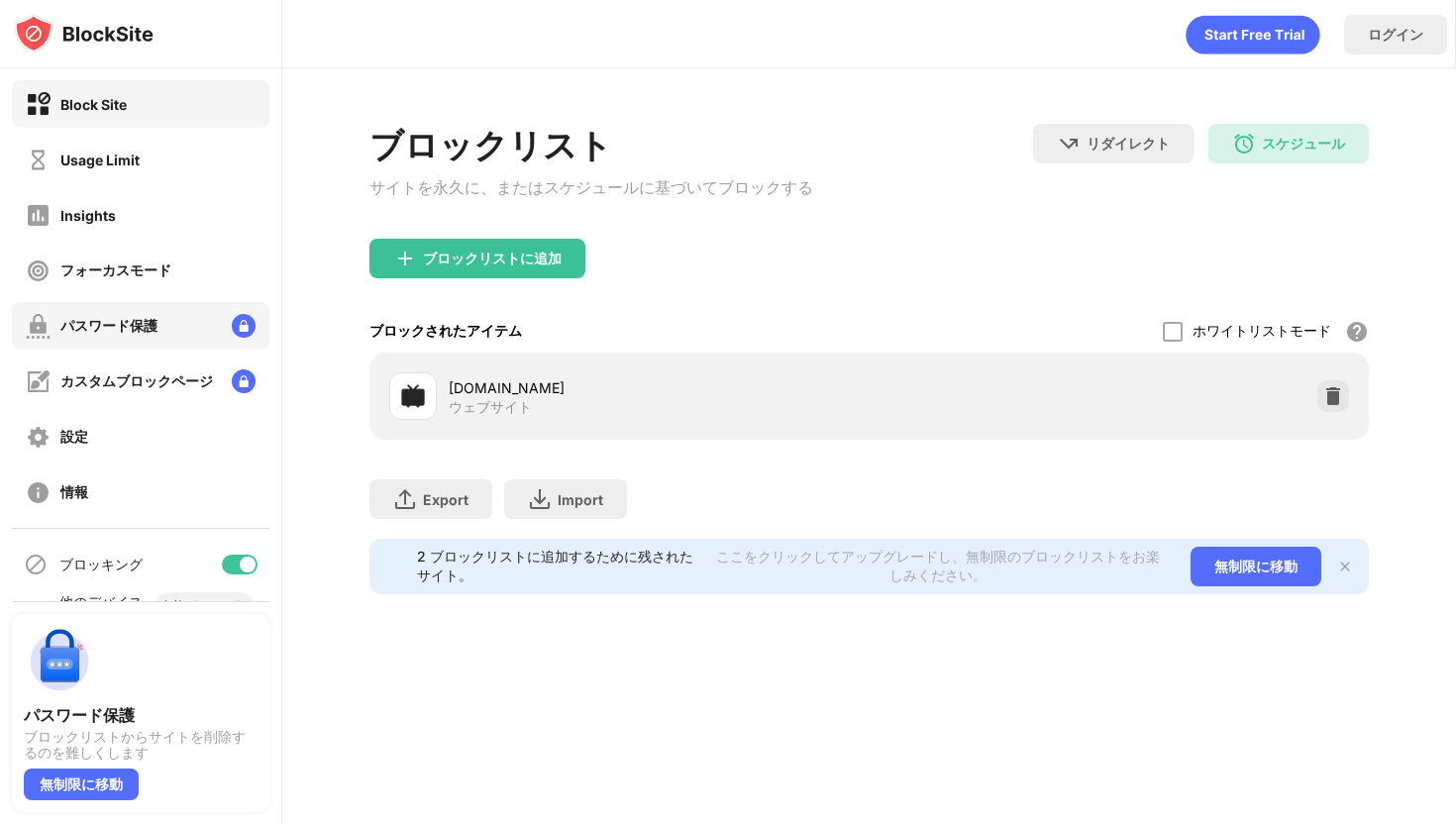 click on "パスワード保護" at bounding box center (141, 326) 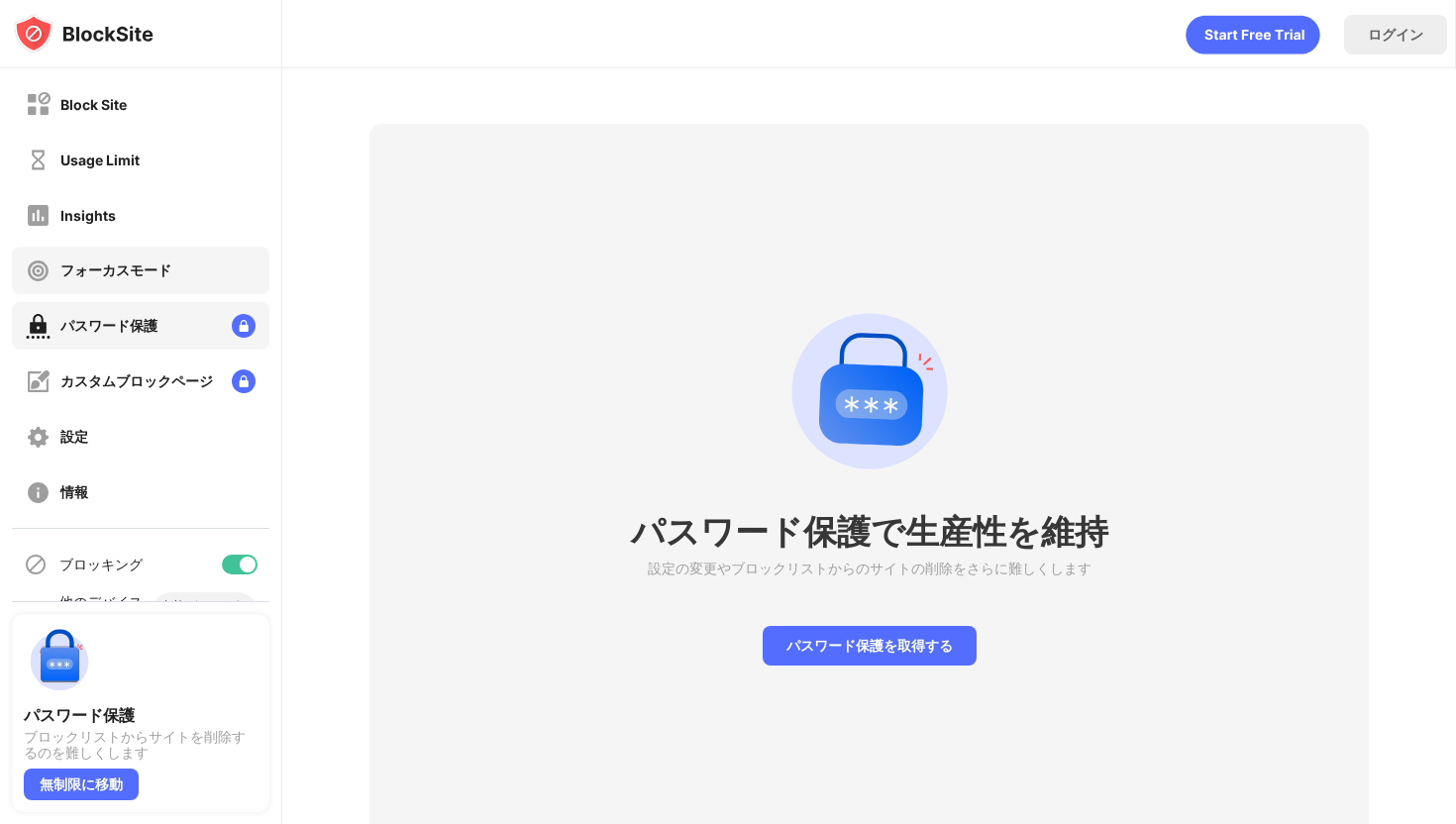 click on "フォーカスモード" at bounding box center [141, 270] 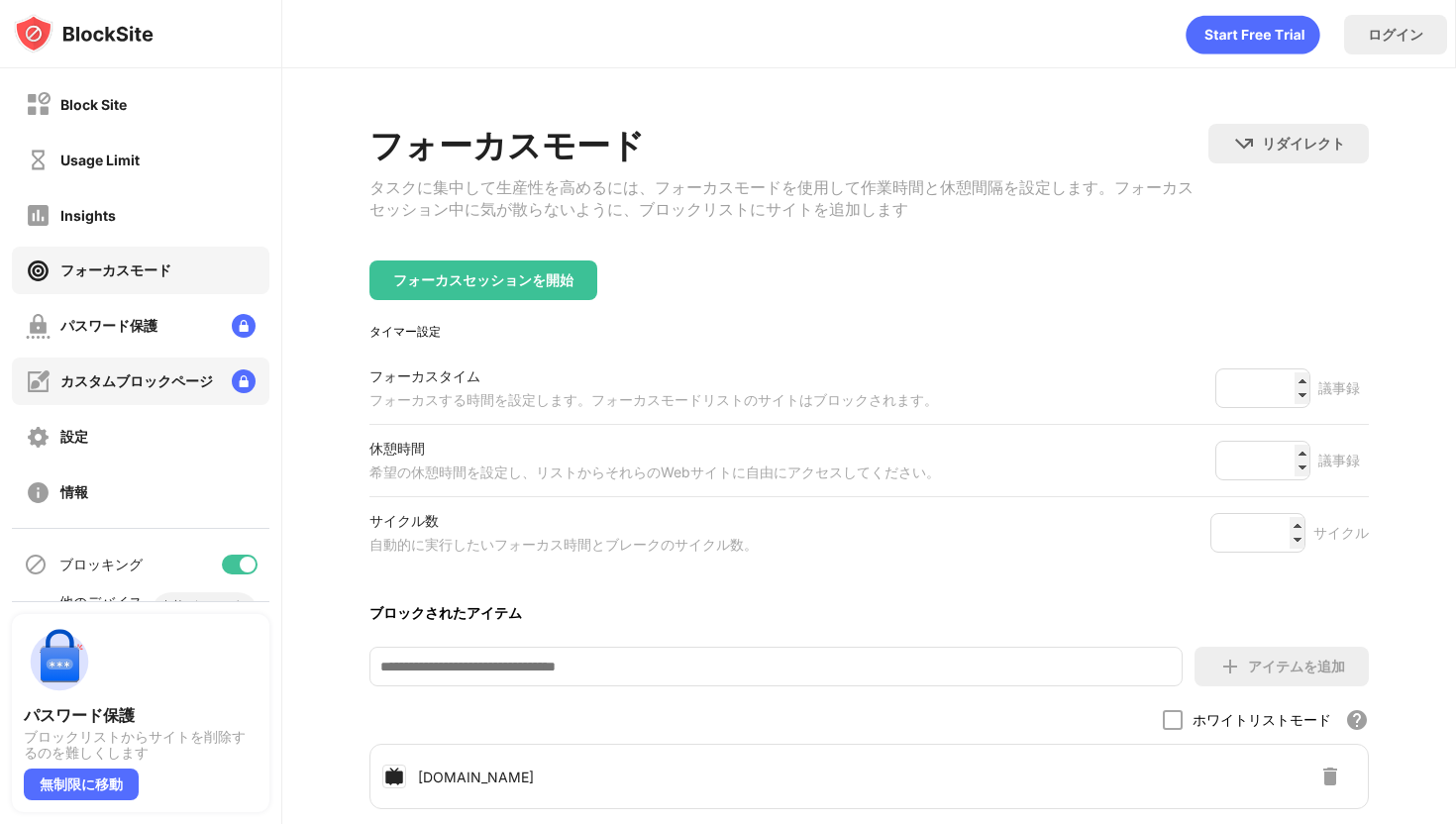 click on "カスタムブロックページ" at bounding box center [137, 381] 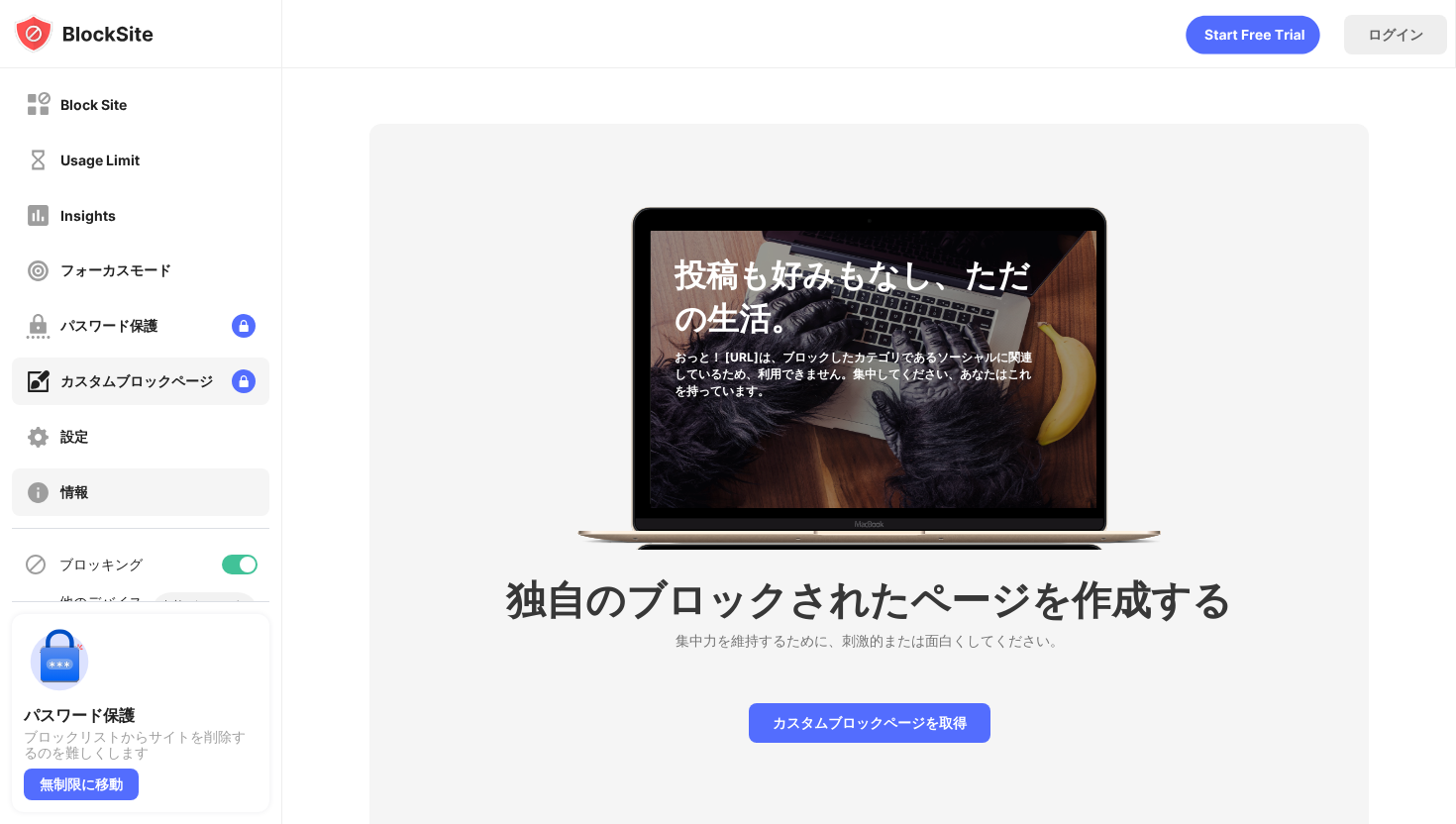 click on "情報" at bounding box center [141, 492] 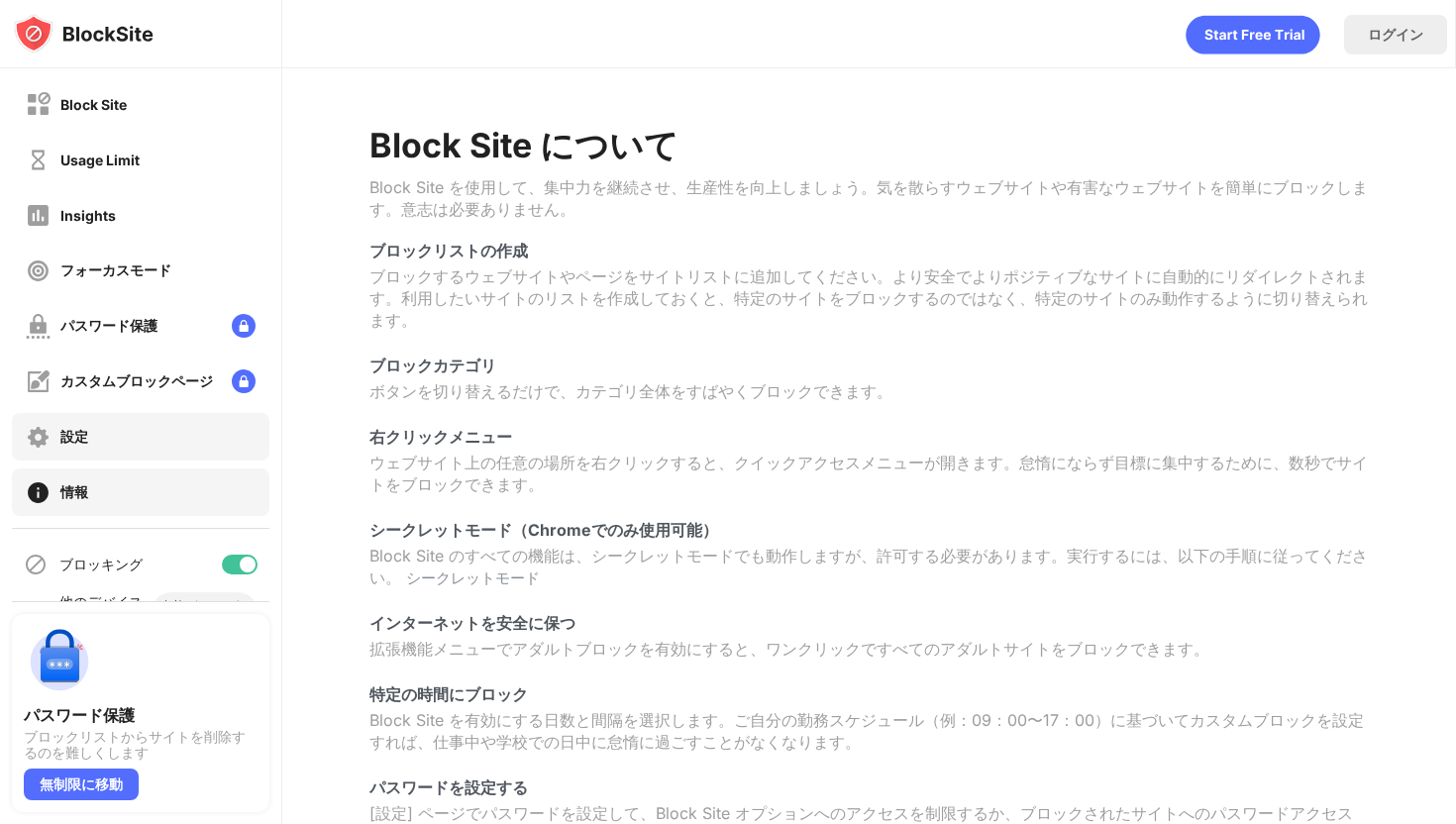 click on "設定" at bounding box center (141, 437) 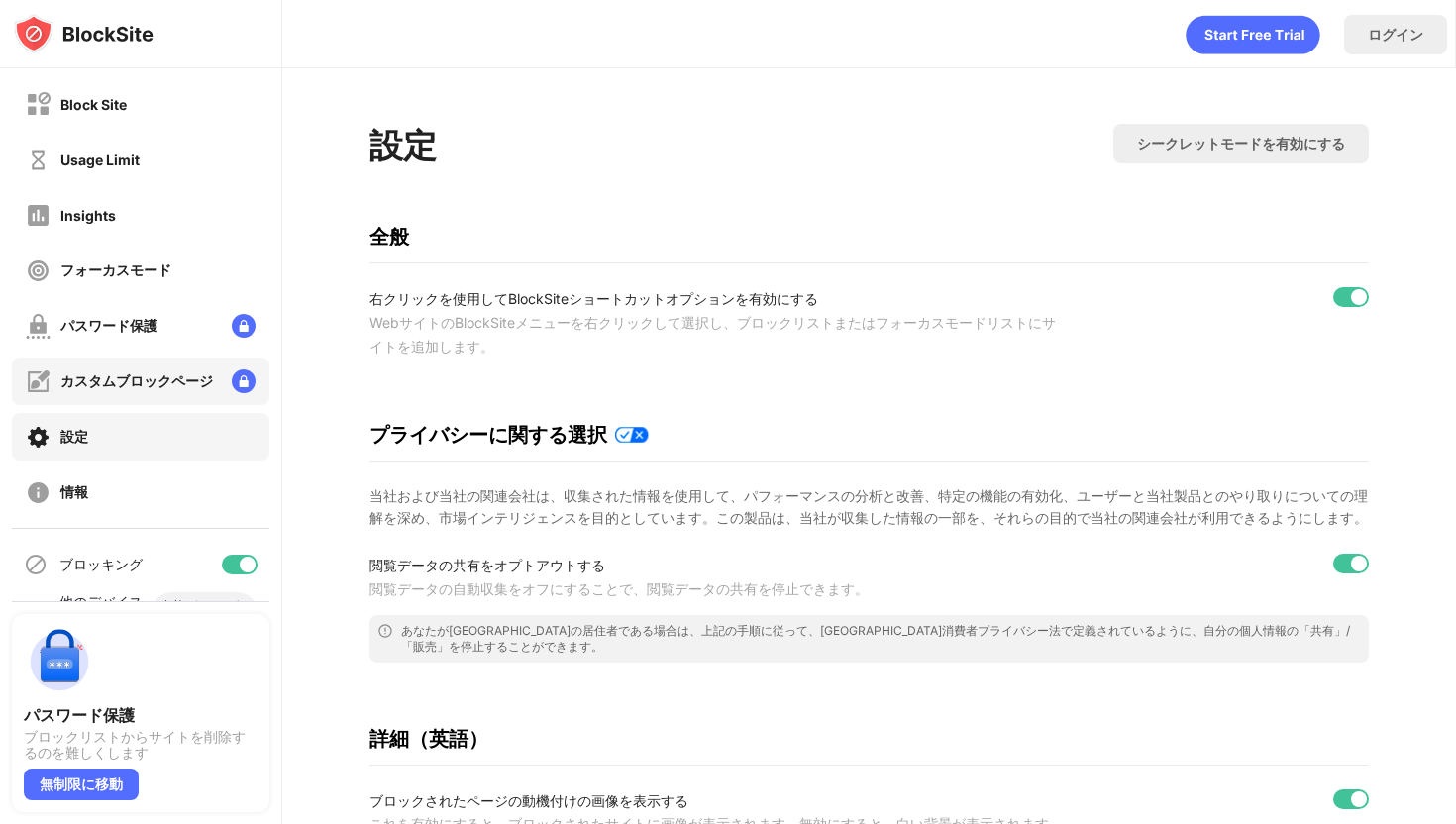 click on "カスタムブロックページ" at bounding box center [137, 381] 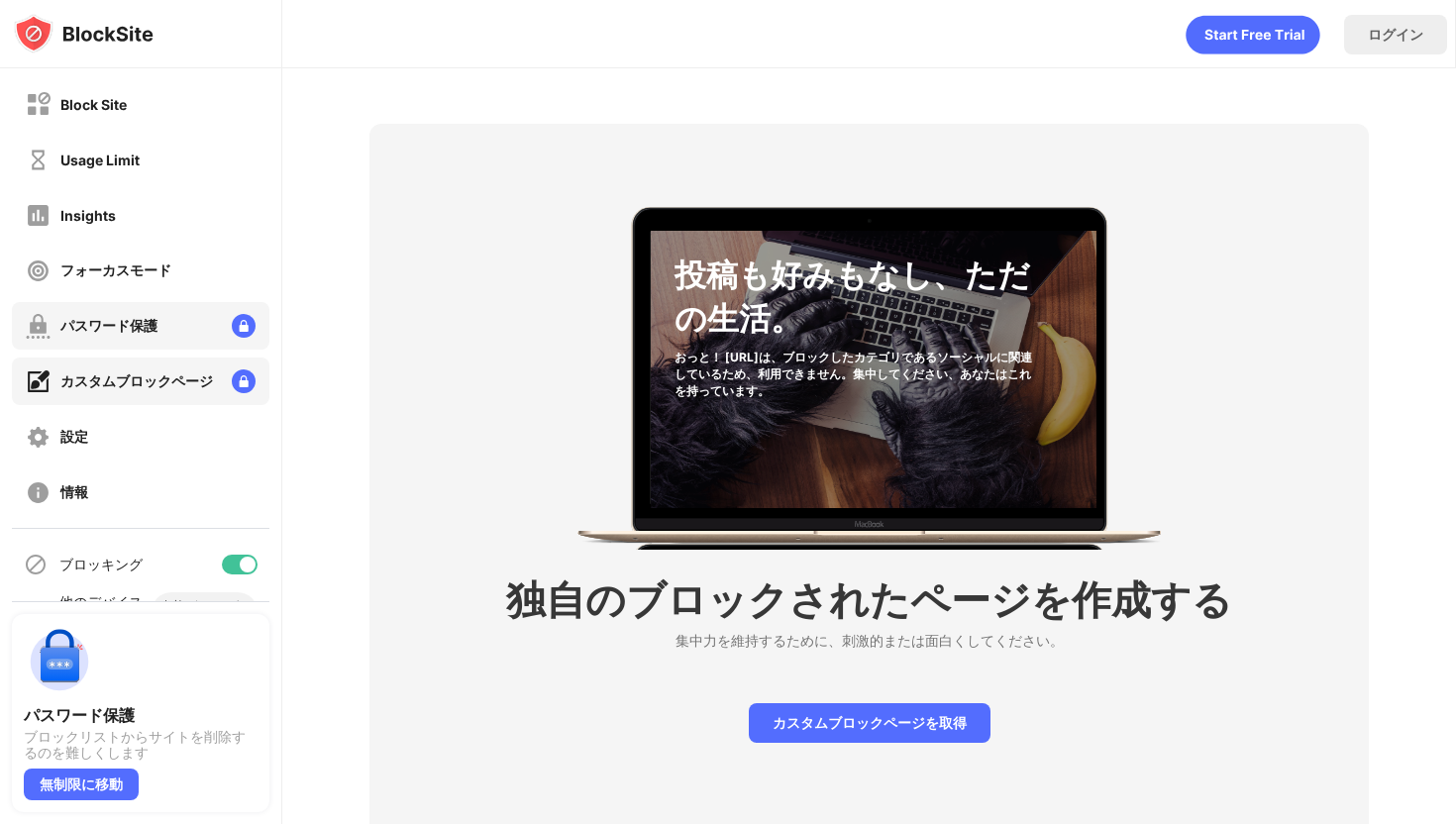 click on "パスワード保護" at bounding box center (91, 326) 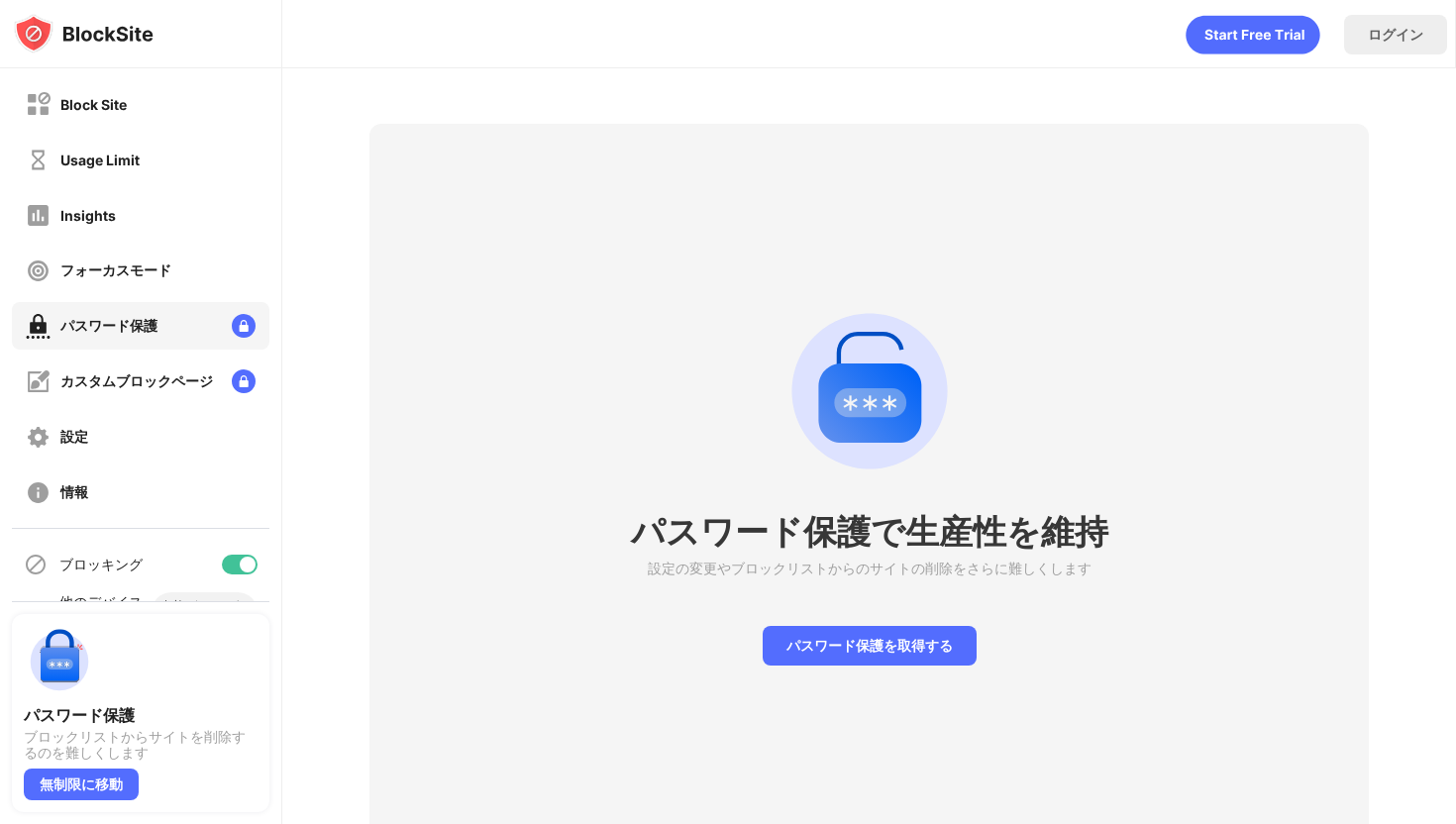 click on "フォーカスモード" at bounding box center [116, 270] 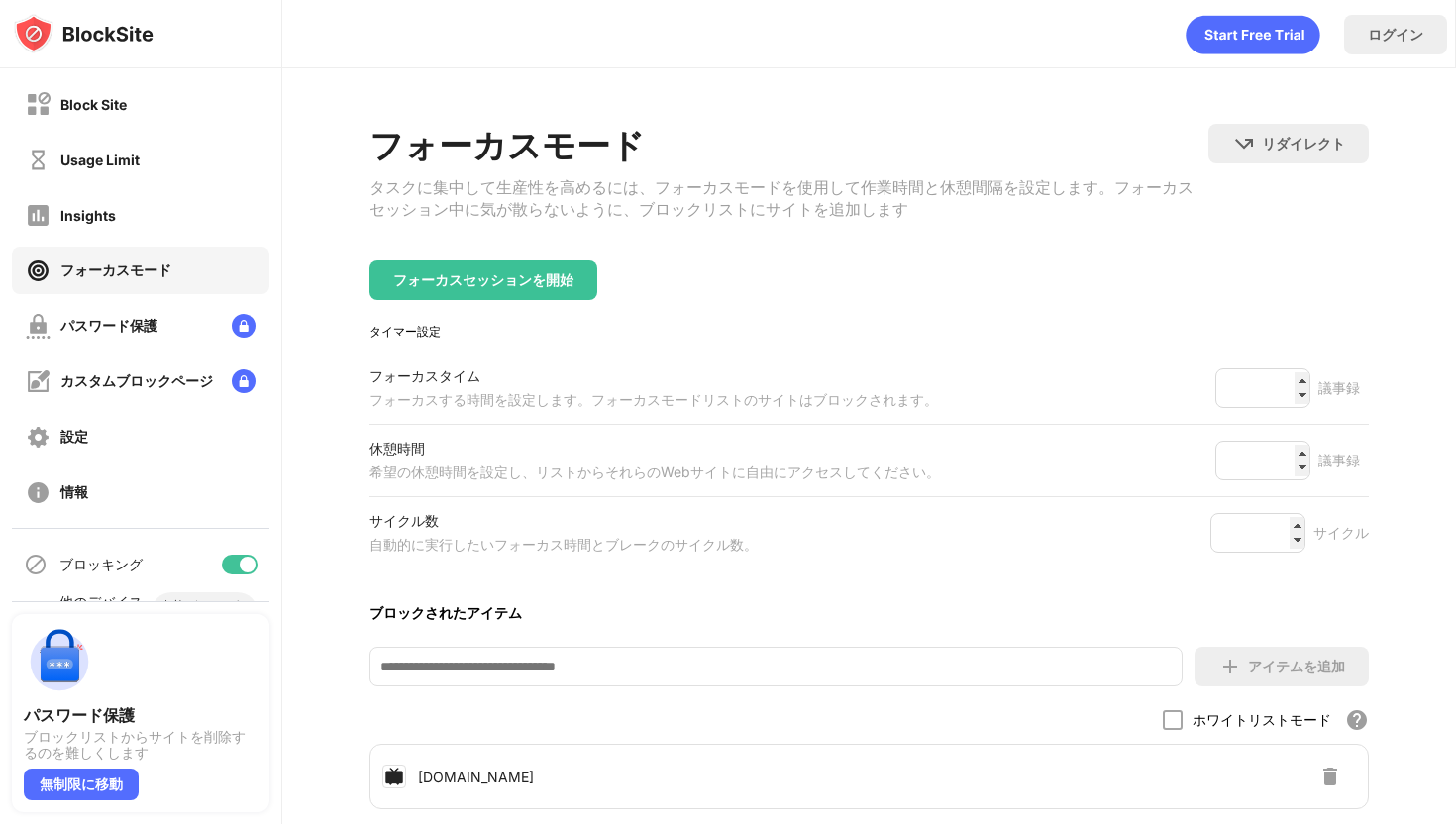 click on "フォーカスモード" at bounding box center [141, 270] 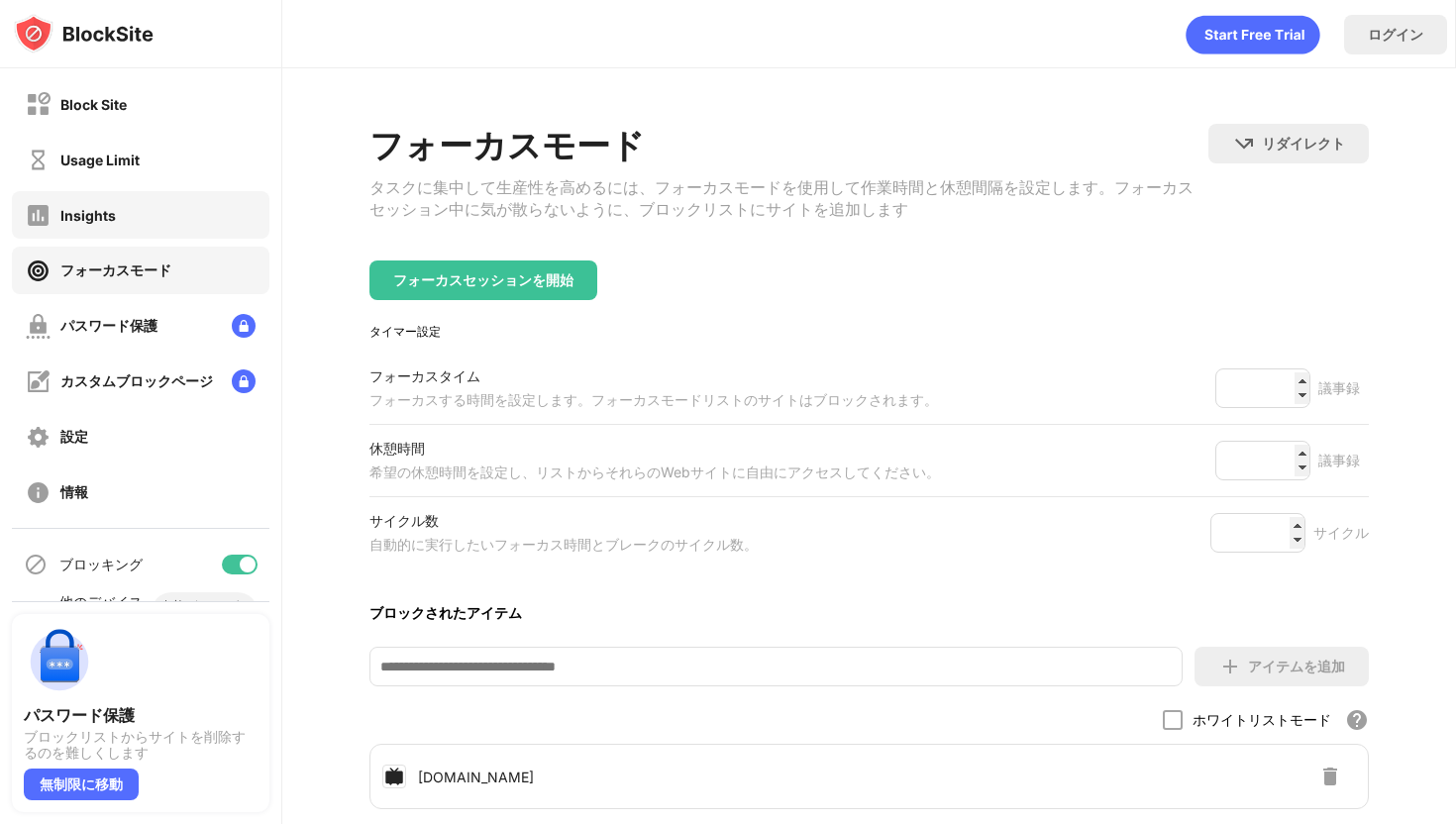 click on "Insights" at bounding box center [88, 215] 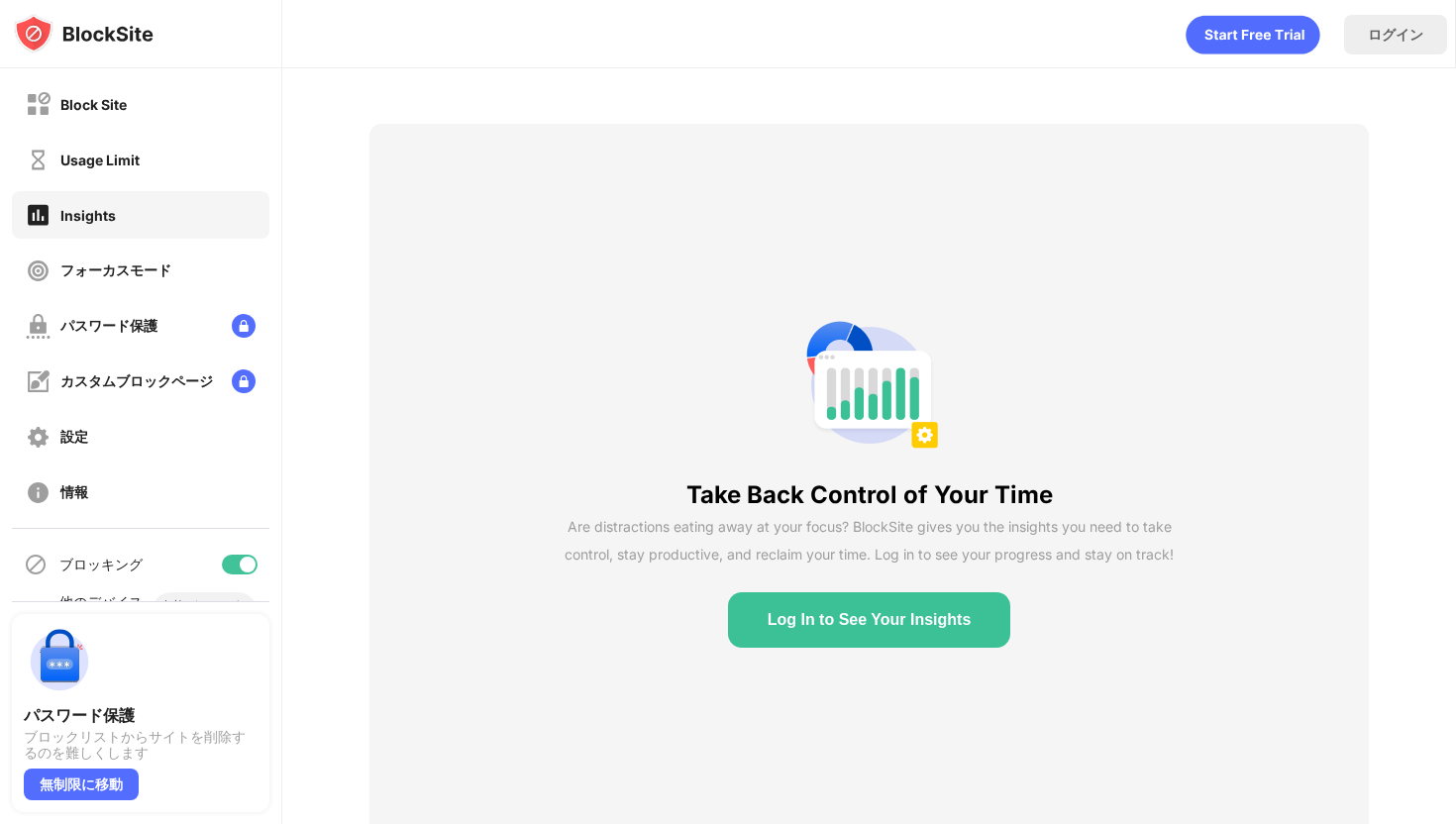 click on "Log In to See Your Insights" at bounding box center (870, 620) 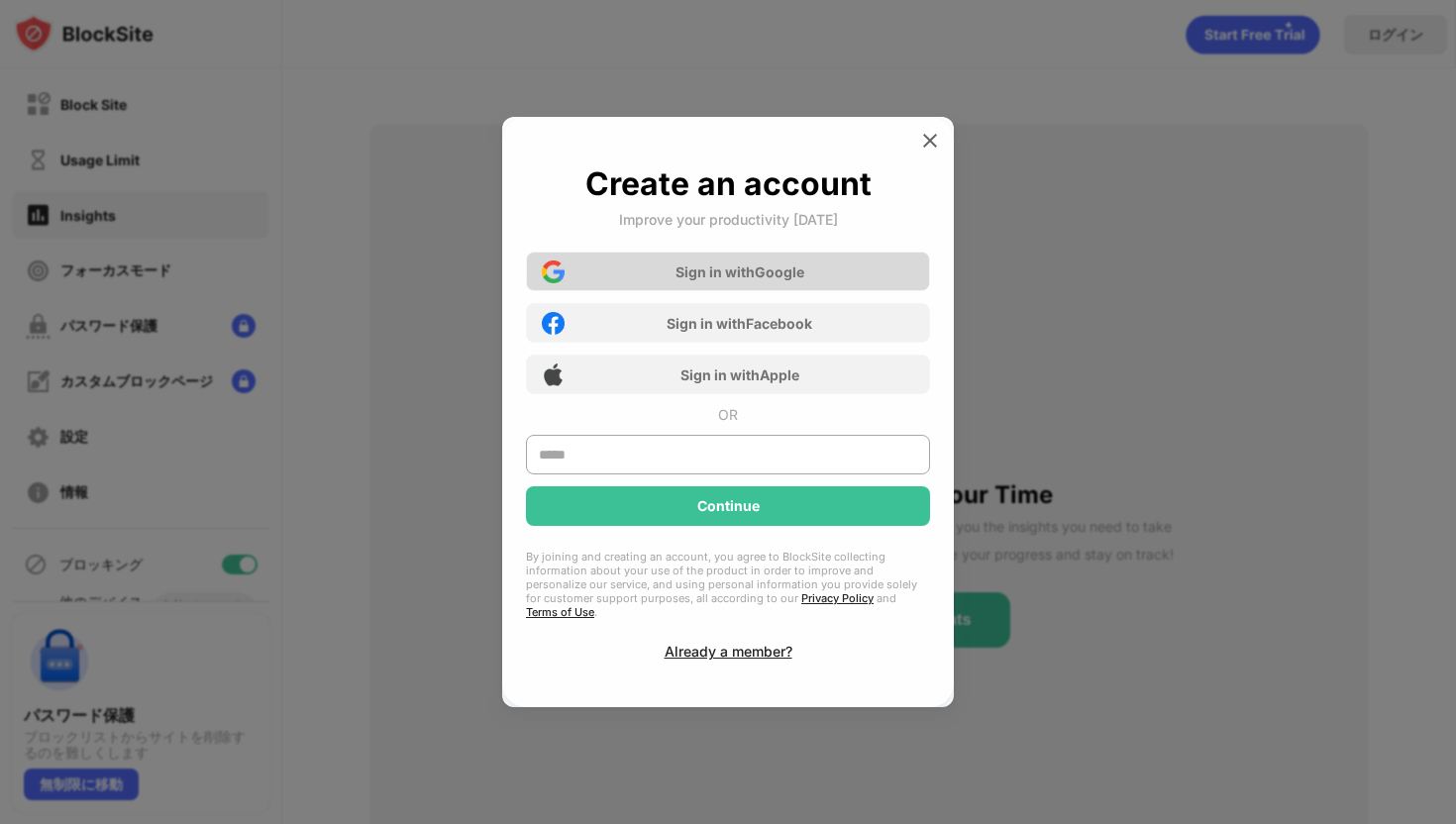 click on "Sign in with  Google" at bounding box center [728, 271] 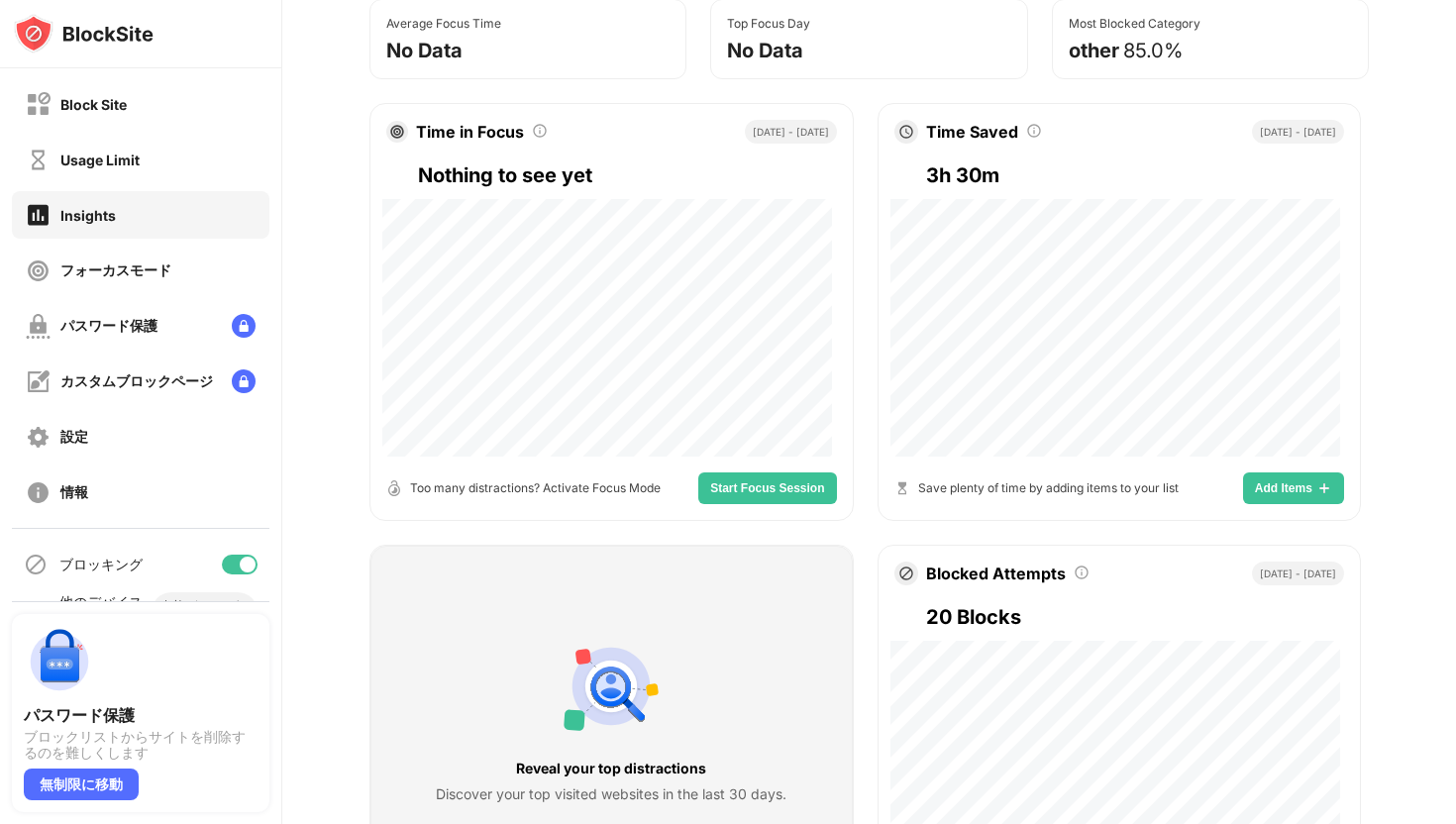 scroll, scrollTop: 74, scrollLeft: 0, axis: vertical 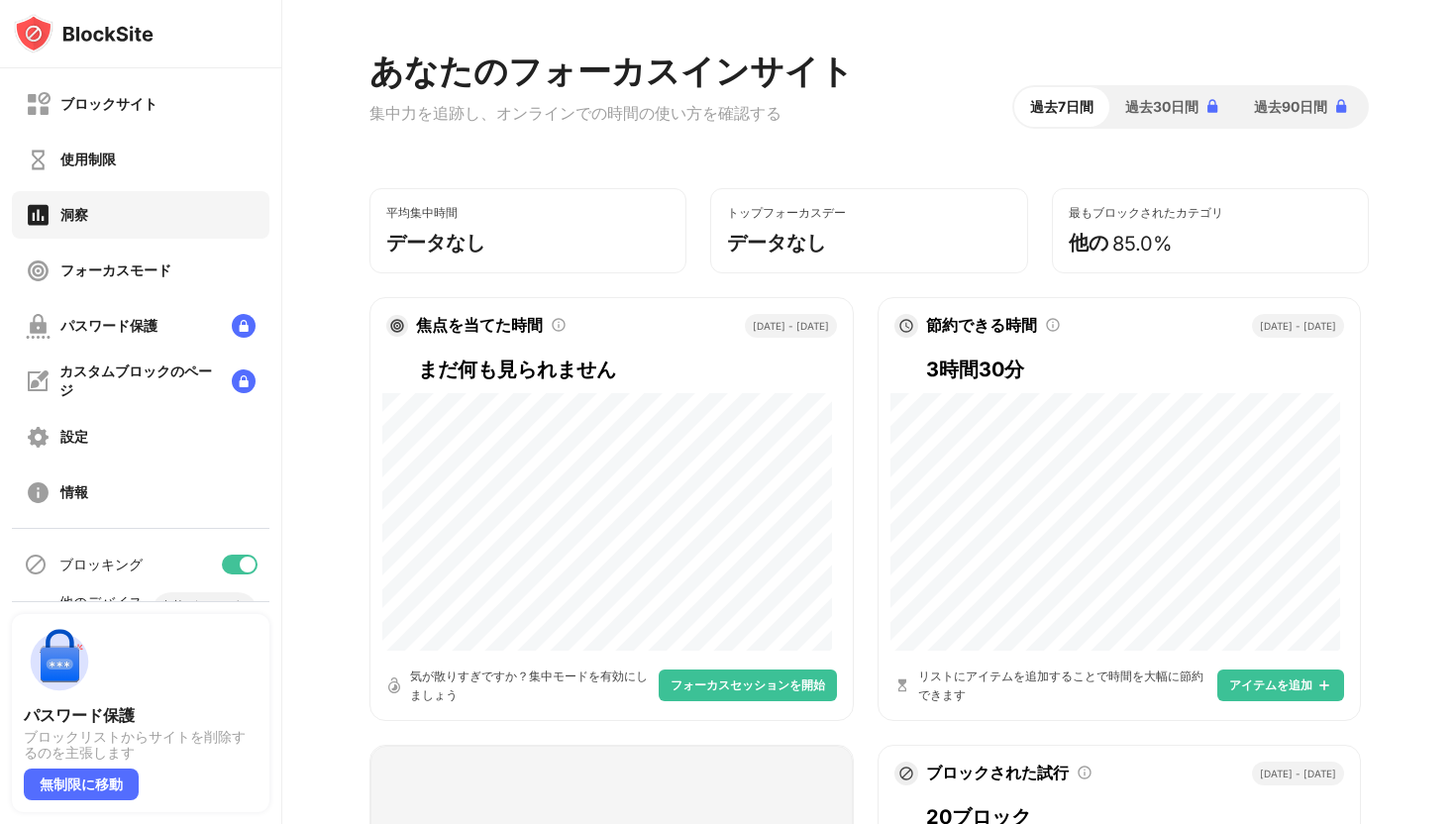 click on "焦点を当てた時間 フォーカスモードの使用時間合計 7月5日 - 今日 まだ何も見られません 気が散りすぎですか？集中モードを有効にしましょう フォーカスセッションを開始 節約できる時間 BlockSiteの使用により節約された合計時間 7月5日 - 今日 3時間30分 リストにアイテムを追加することで時間を大幅に節約できます アイテムを追加 最も気が散る原因を明らかにする 過去 30 日間に最も多くアクセスされた Web サイトを確認します。 気を散らすものを明らかにする ブロックされた試行 ブロックされた試行 7月5日 - 今日 20ブロック カスタムデザインでブロックページをパーソナライズしましょう! ブロックページを編集 ブロックされたカテゴリ サイトカテゴリ別にブロックされたウェブサイト 7月5日 - 今日 他のサイトが最大の気が散る原因です。" at bounding box center (869, 954) 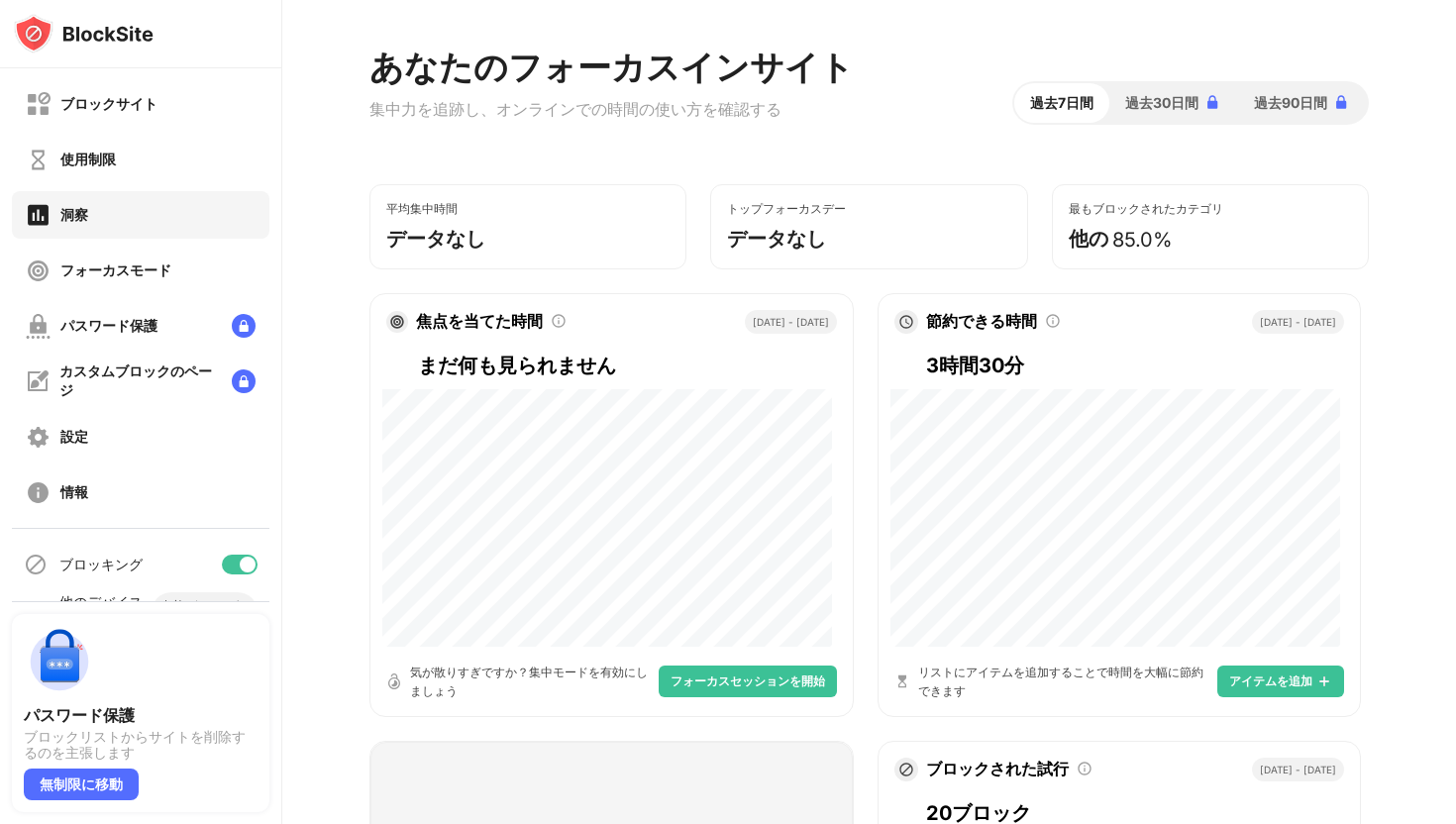 scroll, scrollTop: 82, scrollLeft: 0, axis: vertical 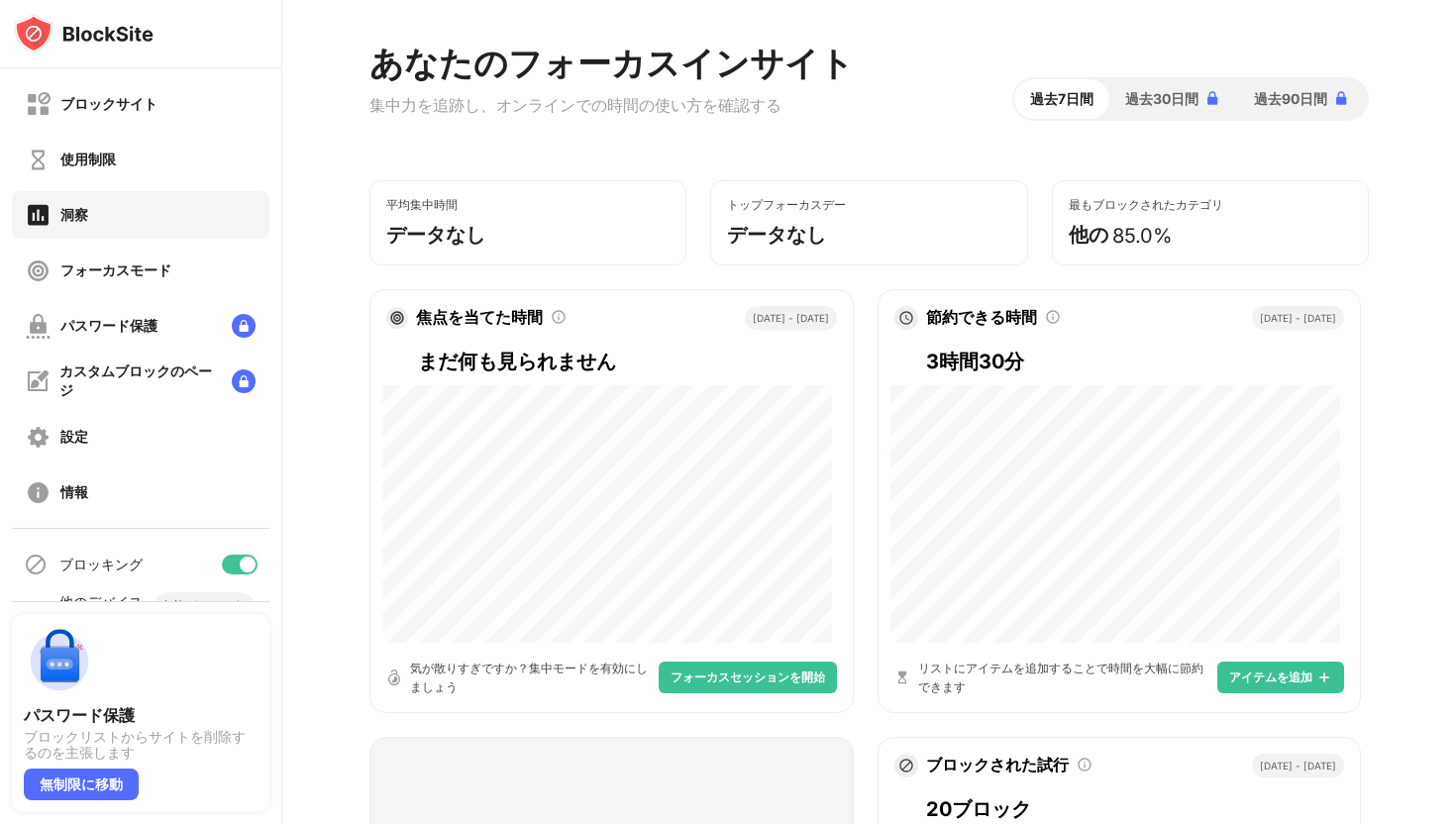 click on "アイテムを追加" at bounding box center (1271, 677) 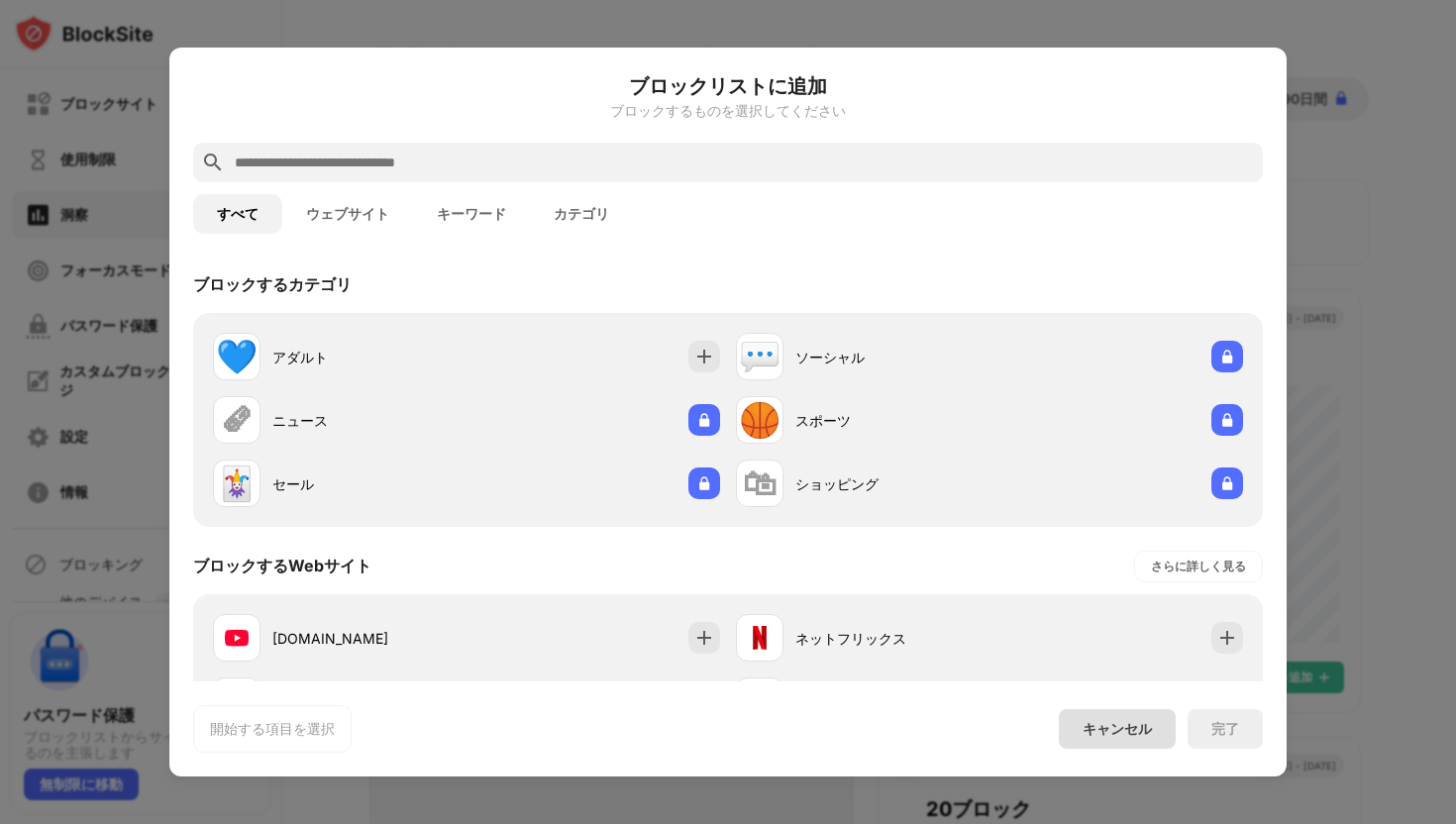 click on "キャンセル" at bounding box center [1117, 729] 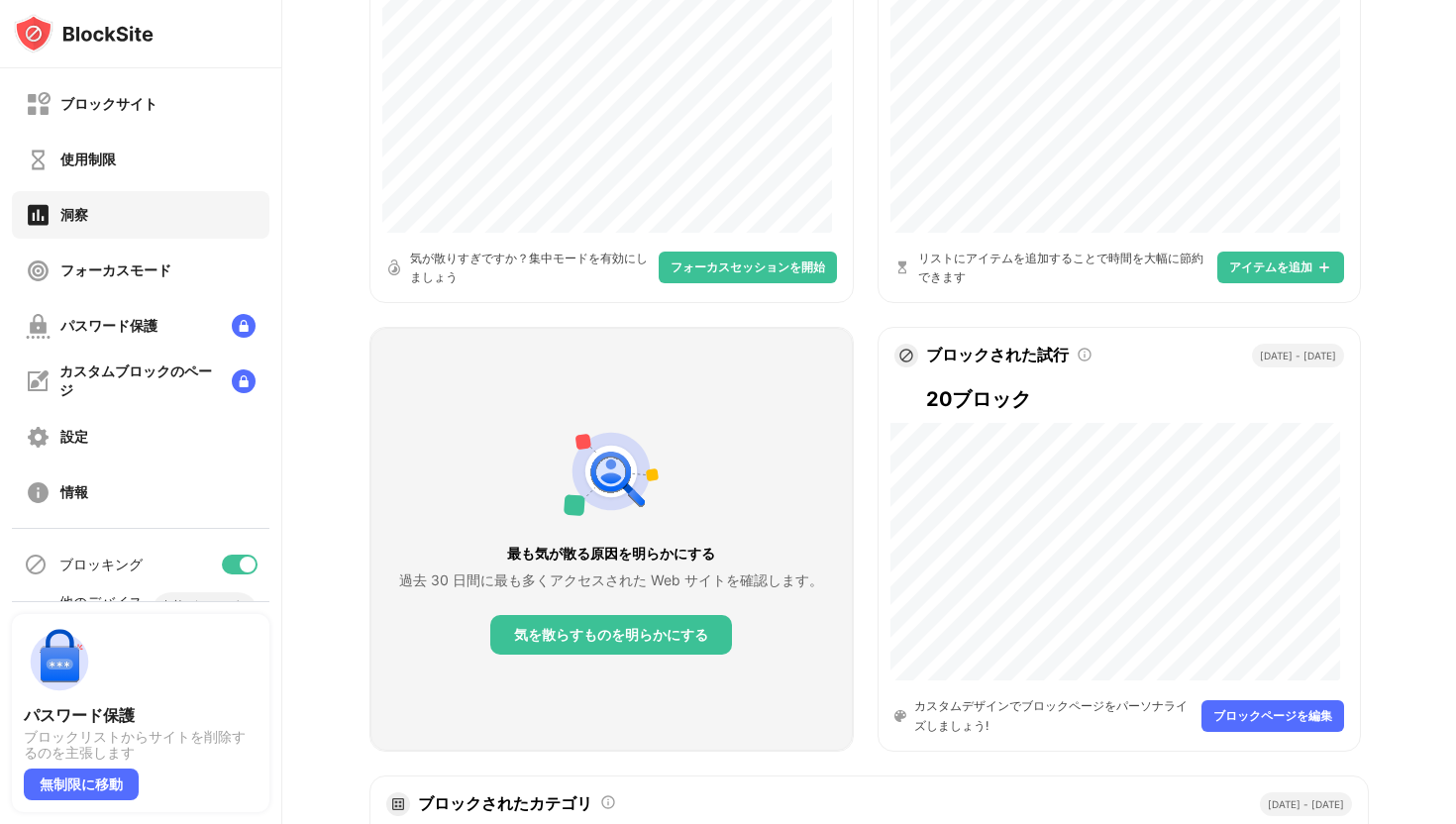 scroll, scrollTop: 521, scrollLeft: 0, axis: vertical 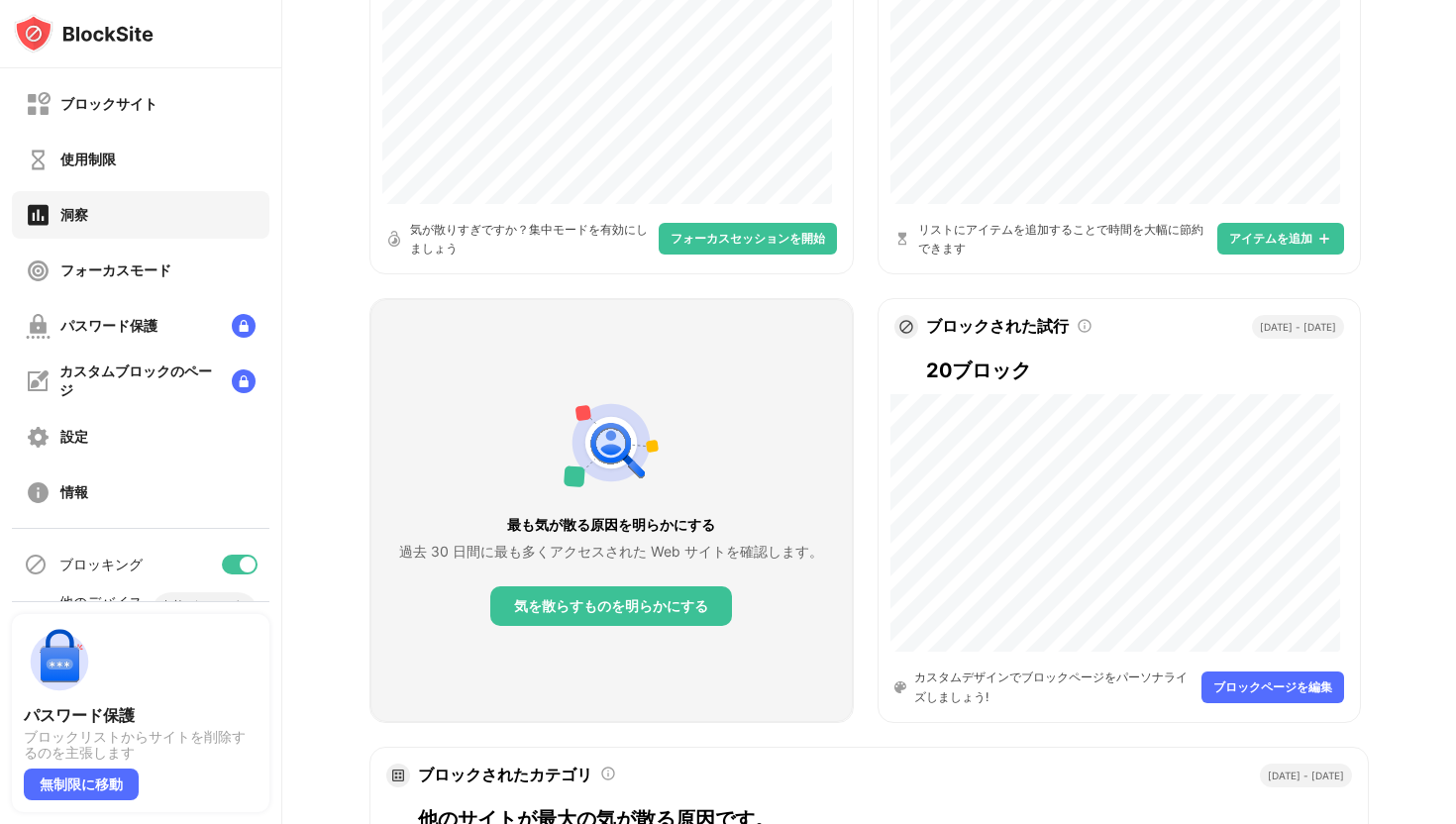 click on "7月5日 - 今日" at bounding box center [1298, 327] 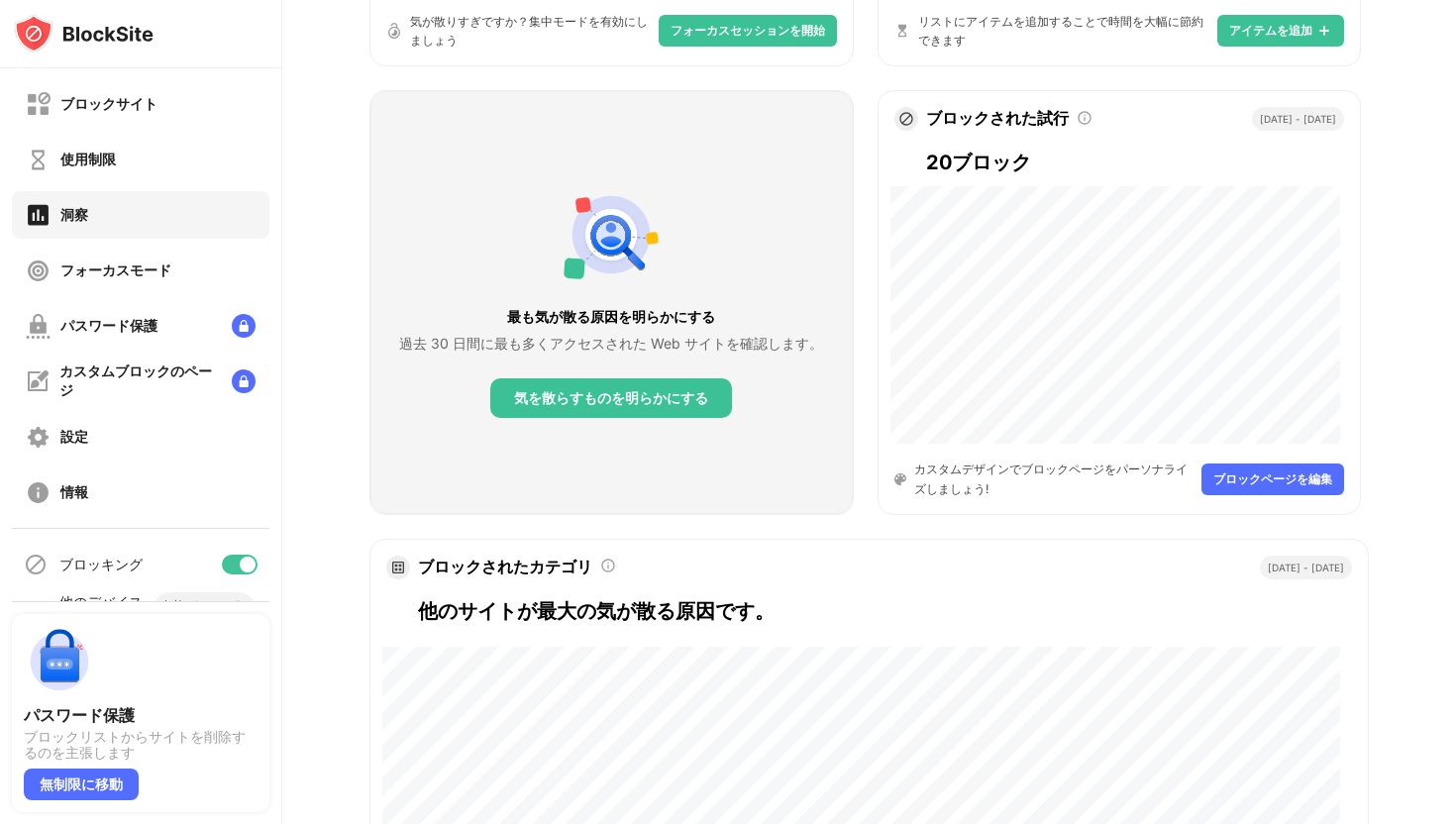 scroll, scrollTop: 943, scrollLeft: 0, axis: vertical 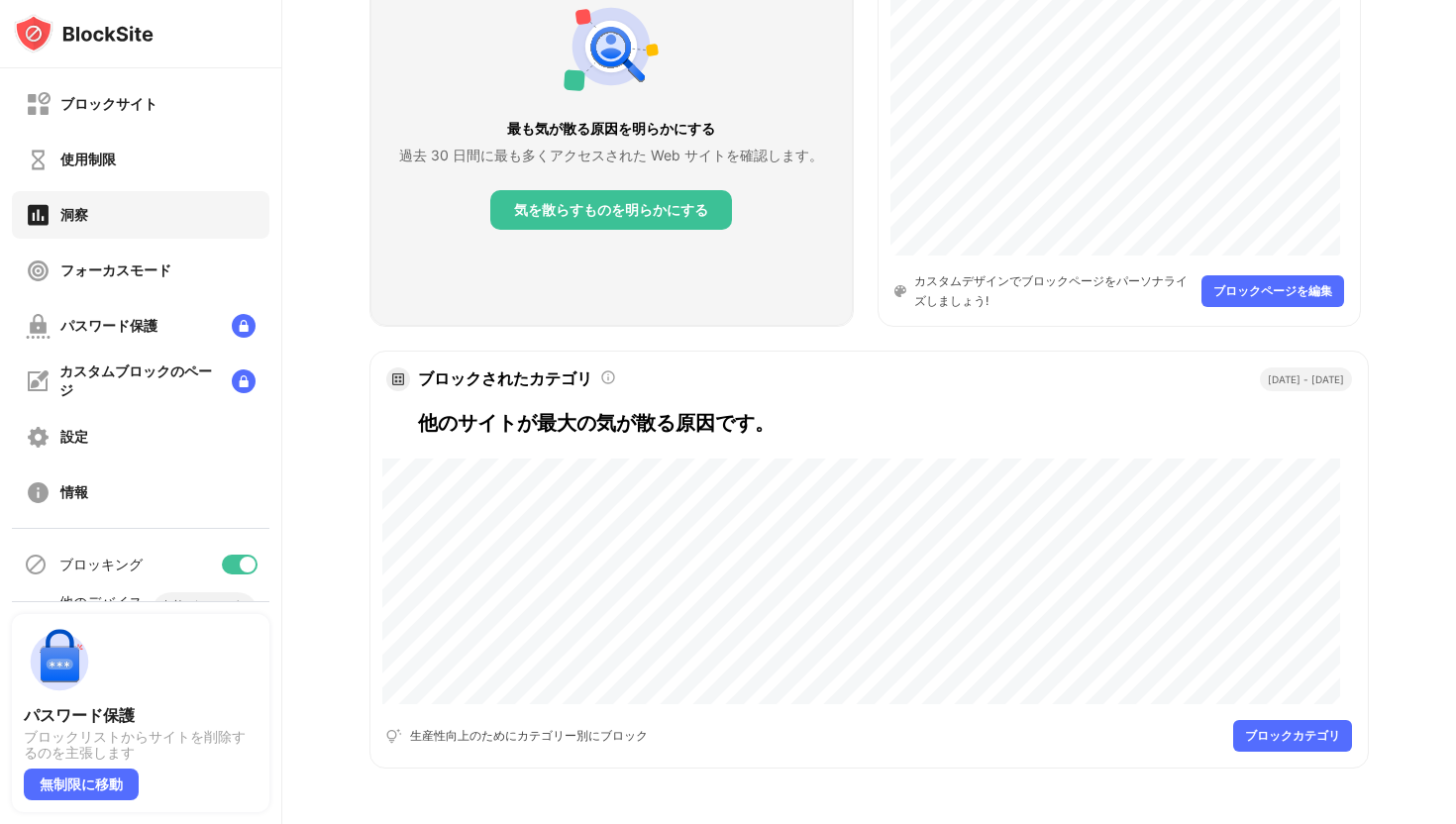 click on "ブロックカテゴリ" at bounding box center [1293, 736] 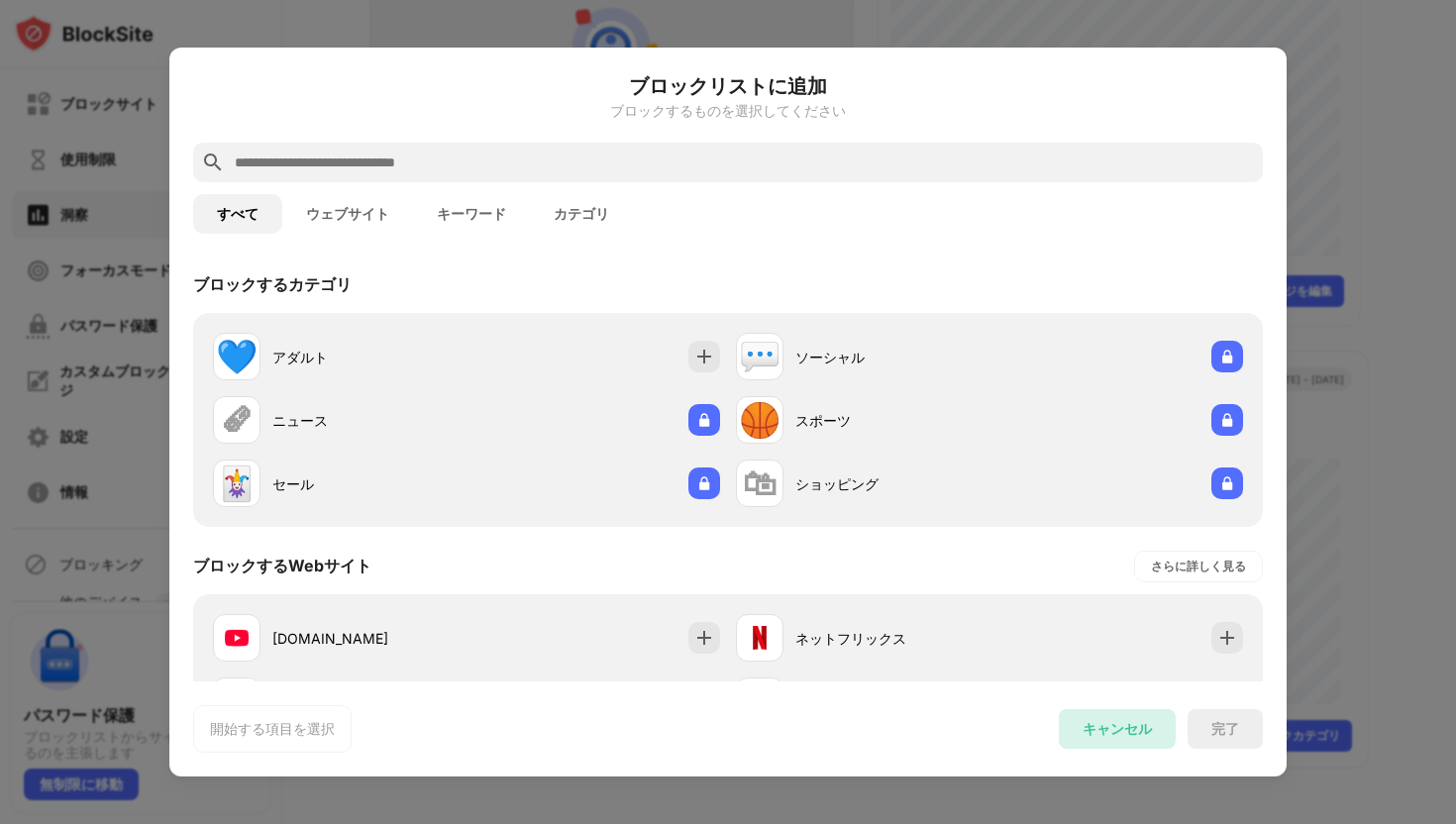 click on "キャンセル" at bounding box center (1117, 729) 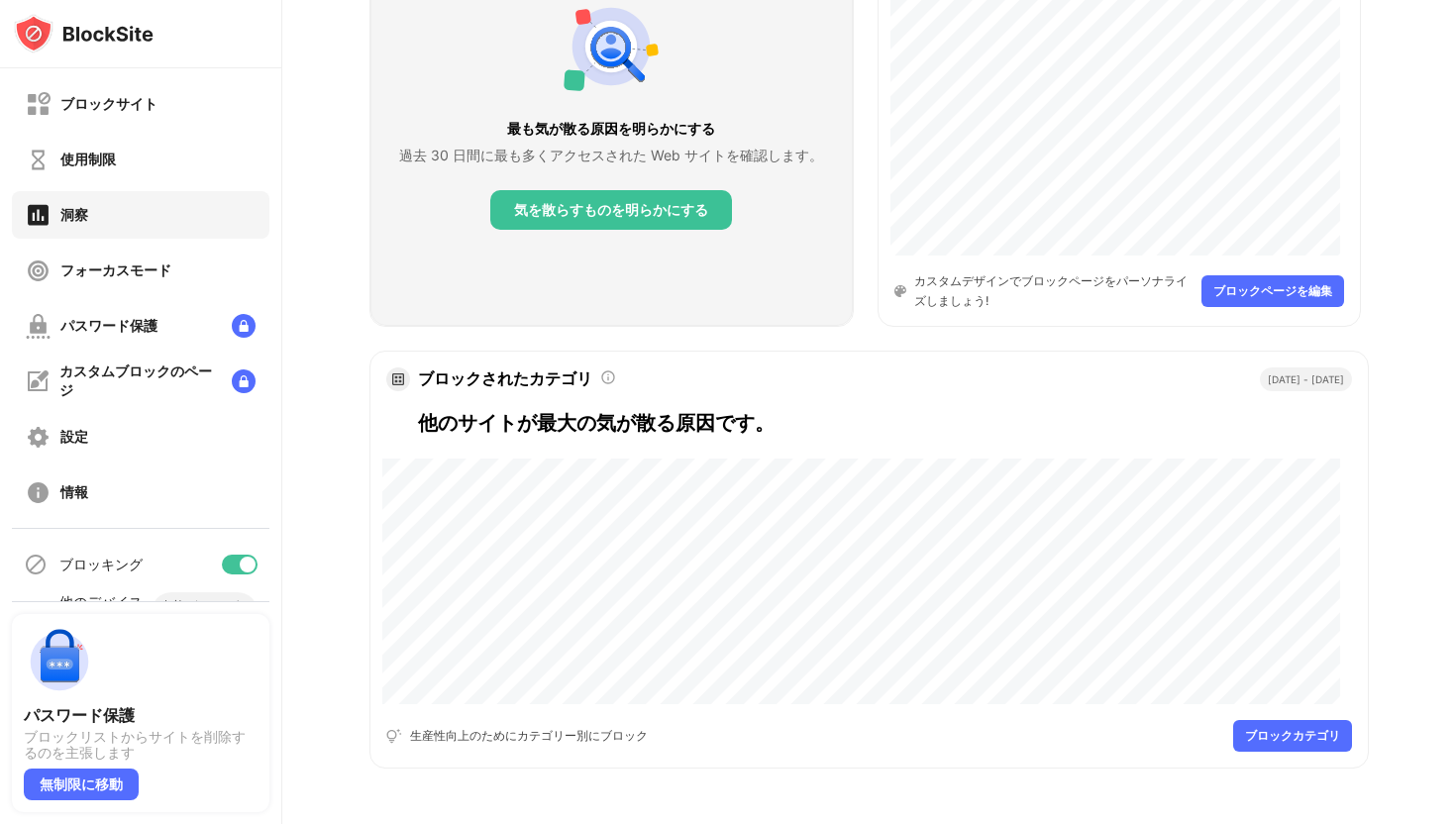click on "生産性向上のためにカテゴリー別にブロック ブロックカテゴリ" at bounding box center (869, 742) 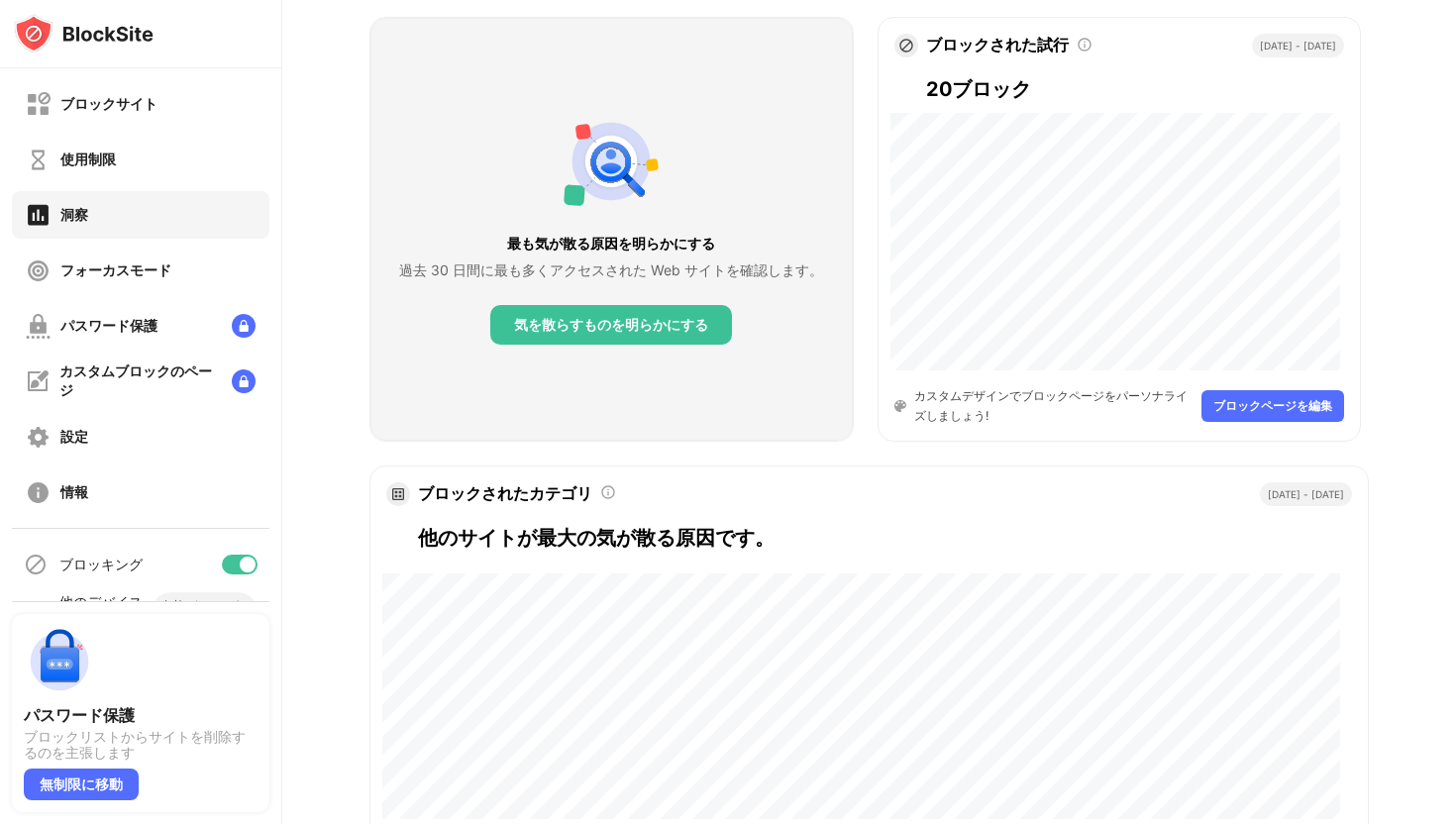 scroll, scrollTop: 556, scrollLeft: 0, axis: vertical 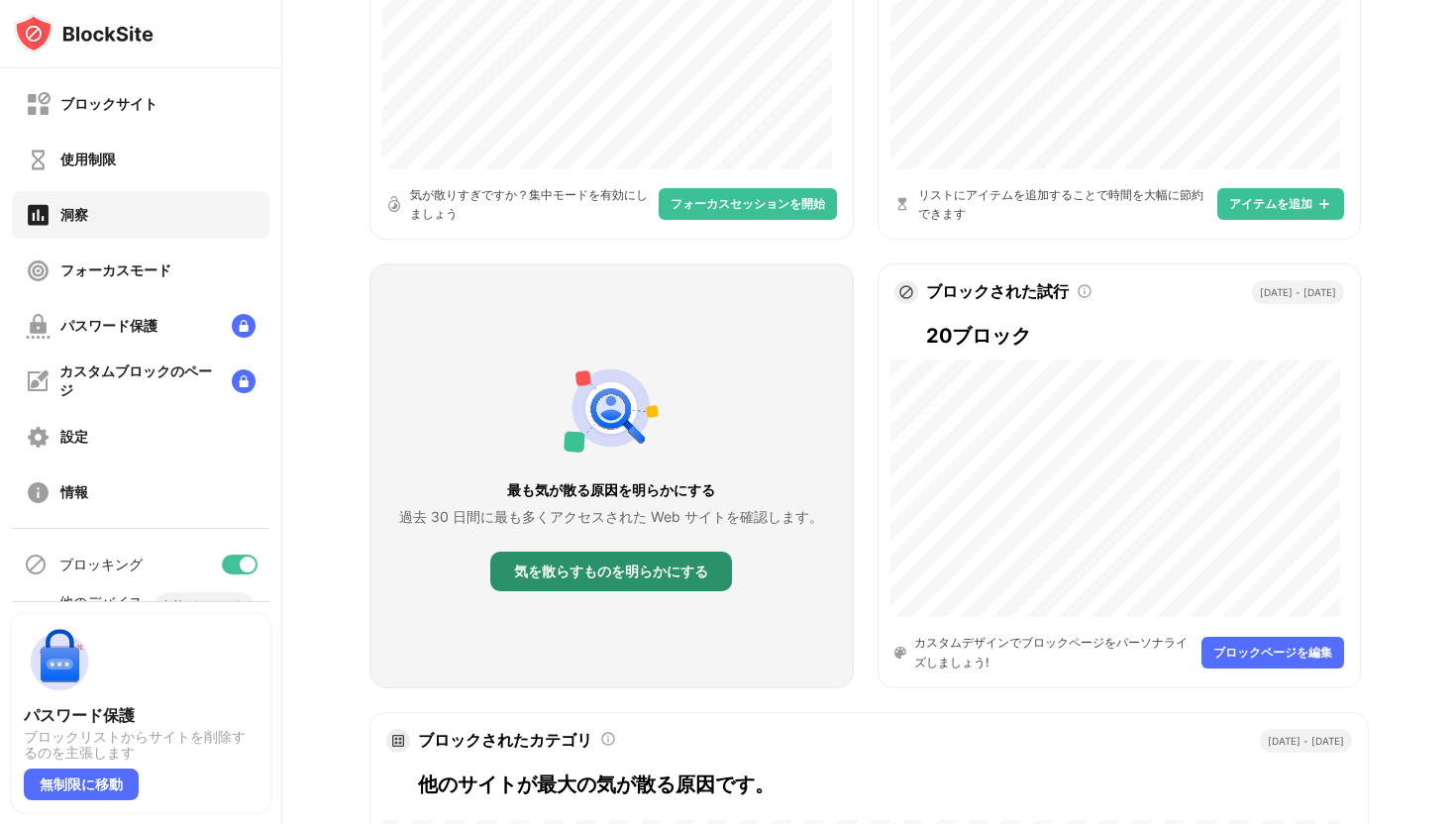 click on "気を散らすものを明らかにする" at bounding box center [611, 570] 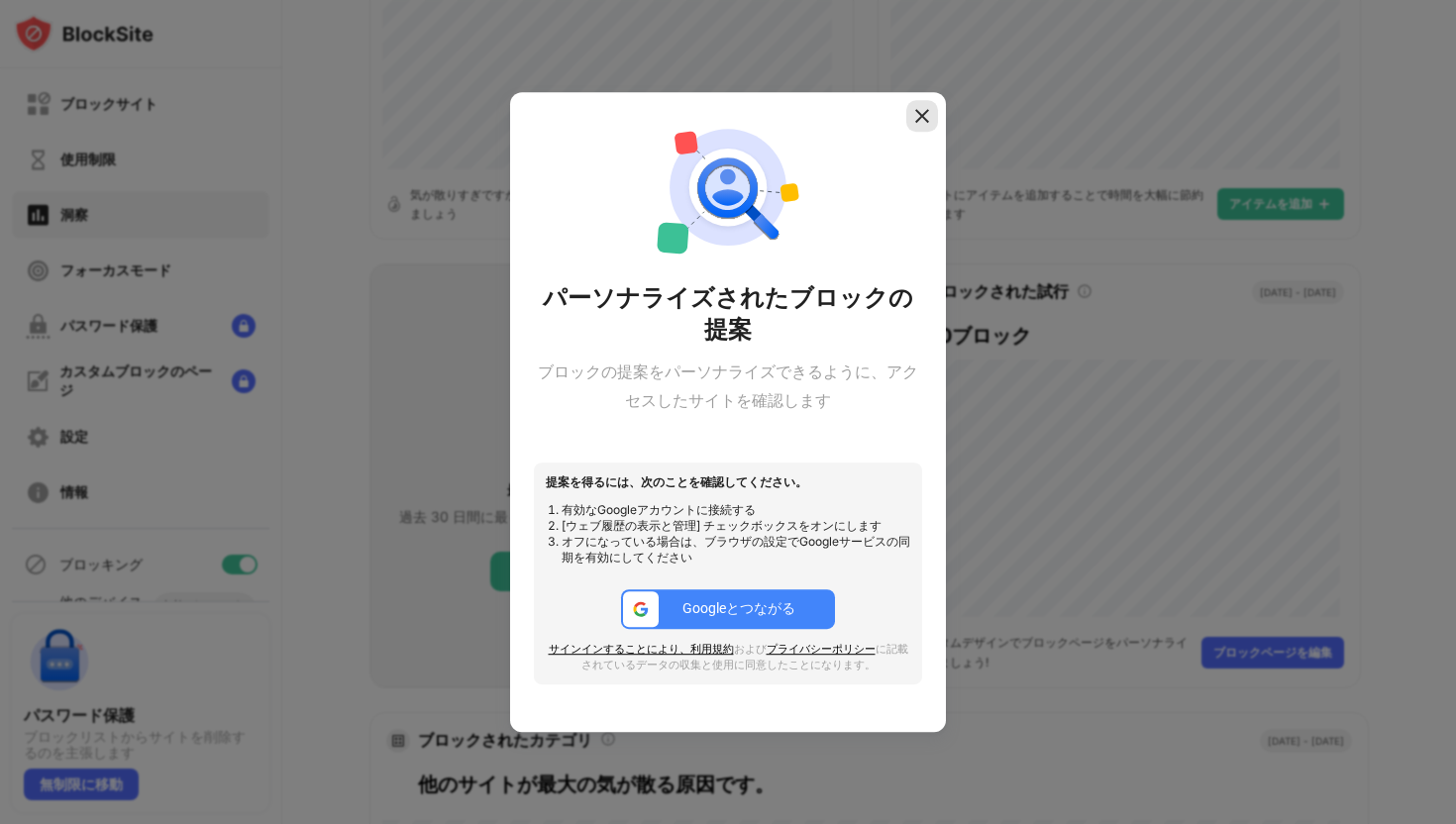 click on "パーソナライズされたブロックの提案 ブロックの提案をパーソナライズできるように、アクセスしたサイトを確認します 提案を得るには、次のことを確認してください。 有効なGoogleアカウントに接続する [ウェブ履歴の表示と管理] チェックボックスをオンにします オフになっている場合は、ブラウザの設定でGoogleサービスの同期を有効にしてください Googleとつながる サインインすることにより、利用規約  および  プライバシーポリシー に記載されているデータの収集と使用に同意したことになります。" at bounding box center (728, 412) 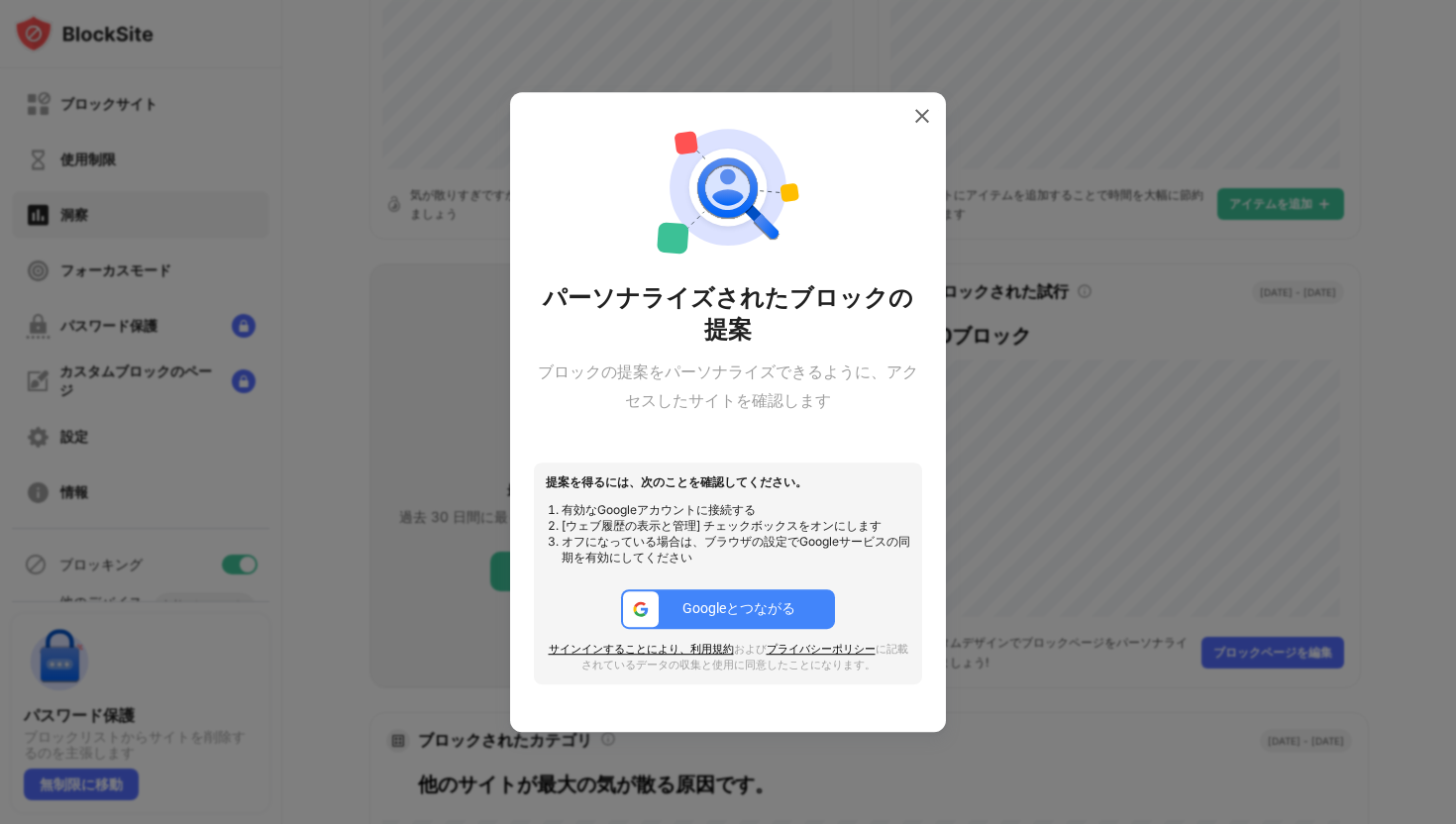 click at bounding box center (922, 116) 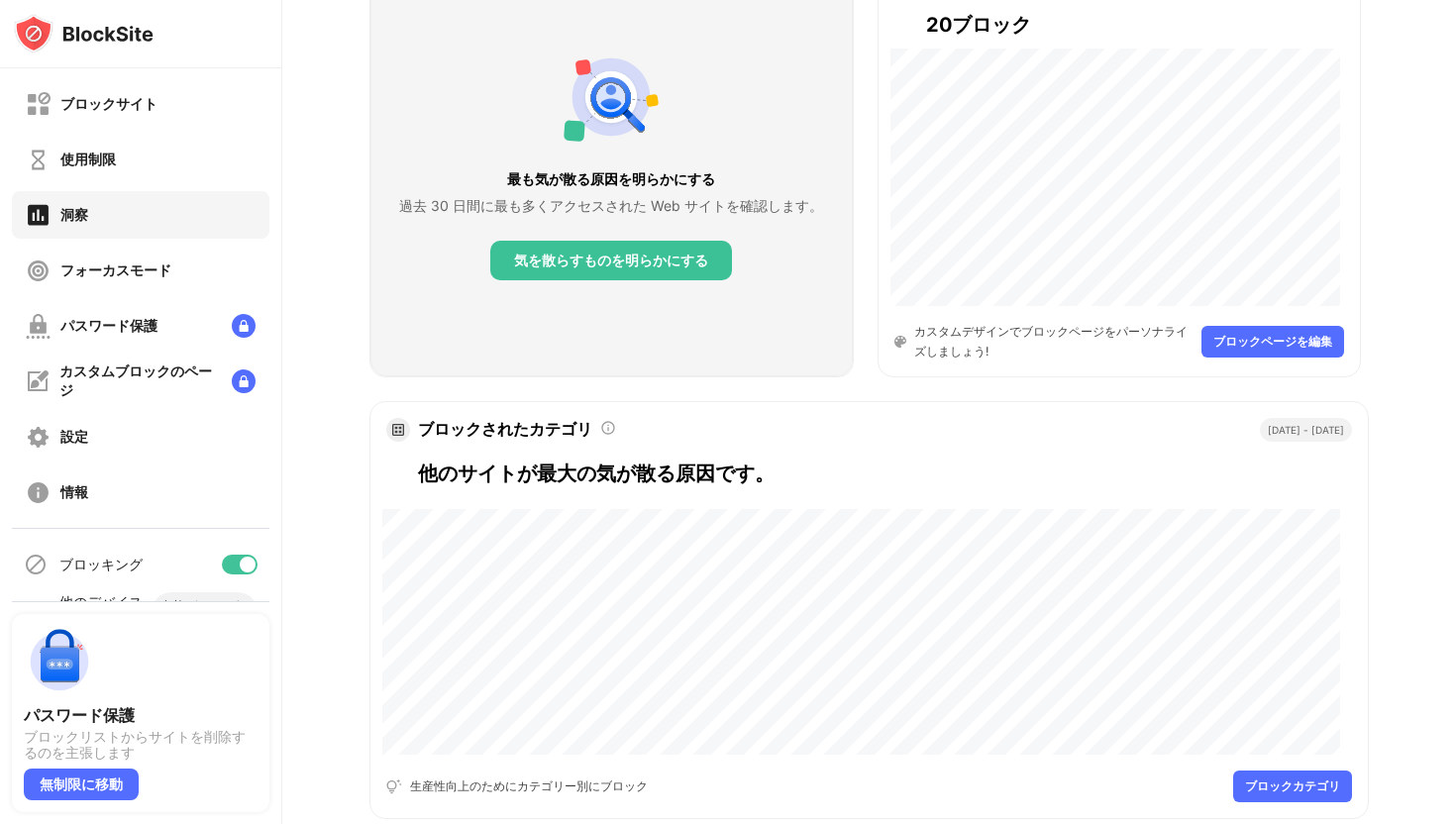 scroll, scrollTop: 943, scrollLeft: 0, axis: vertical 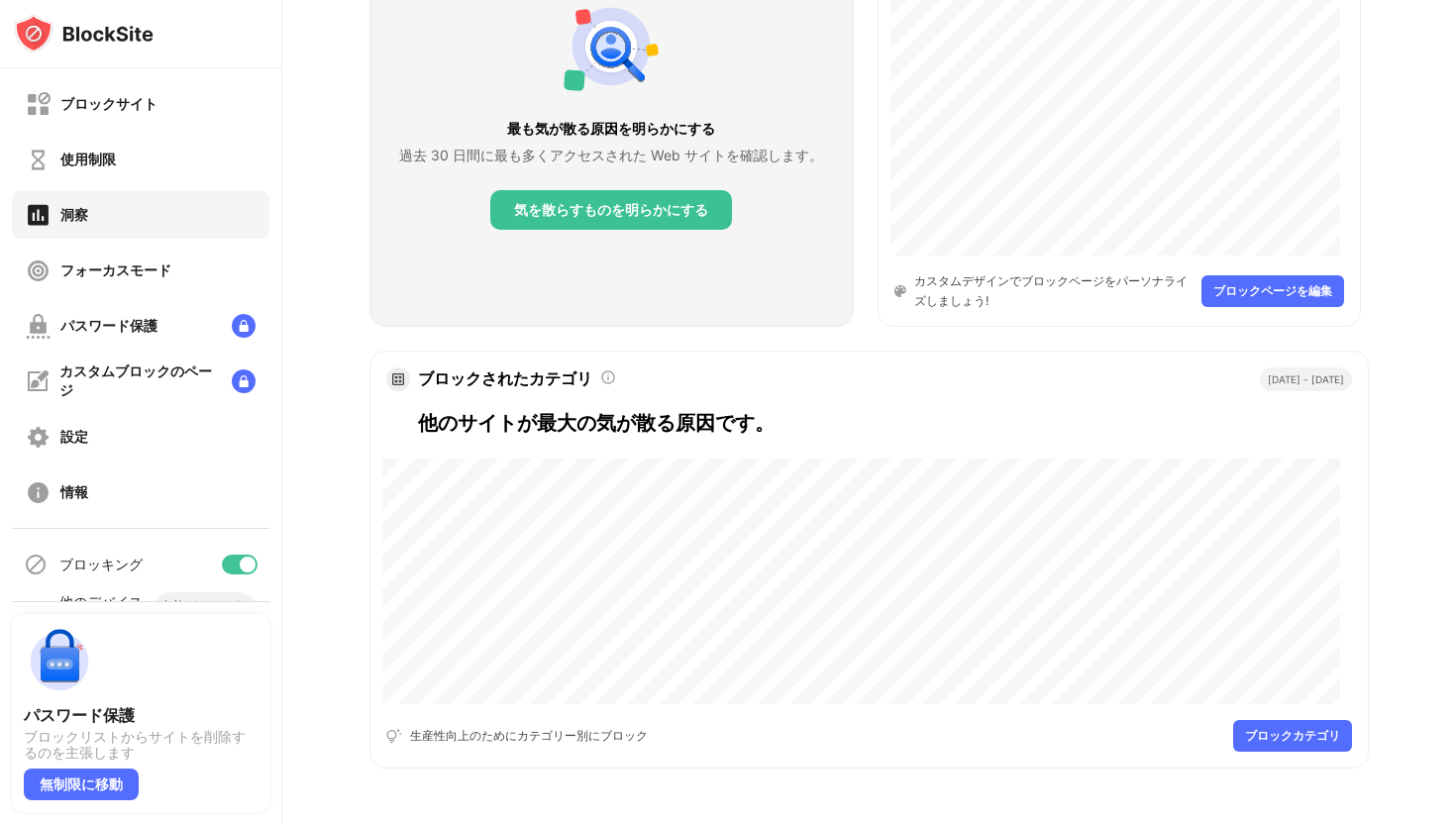 click on "ブロックカテゴリ" at bounding box center [1293, 736] 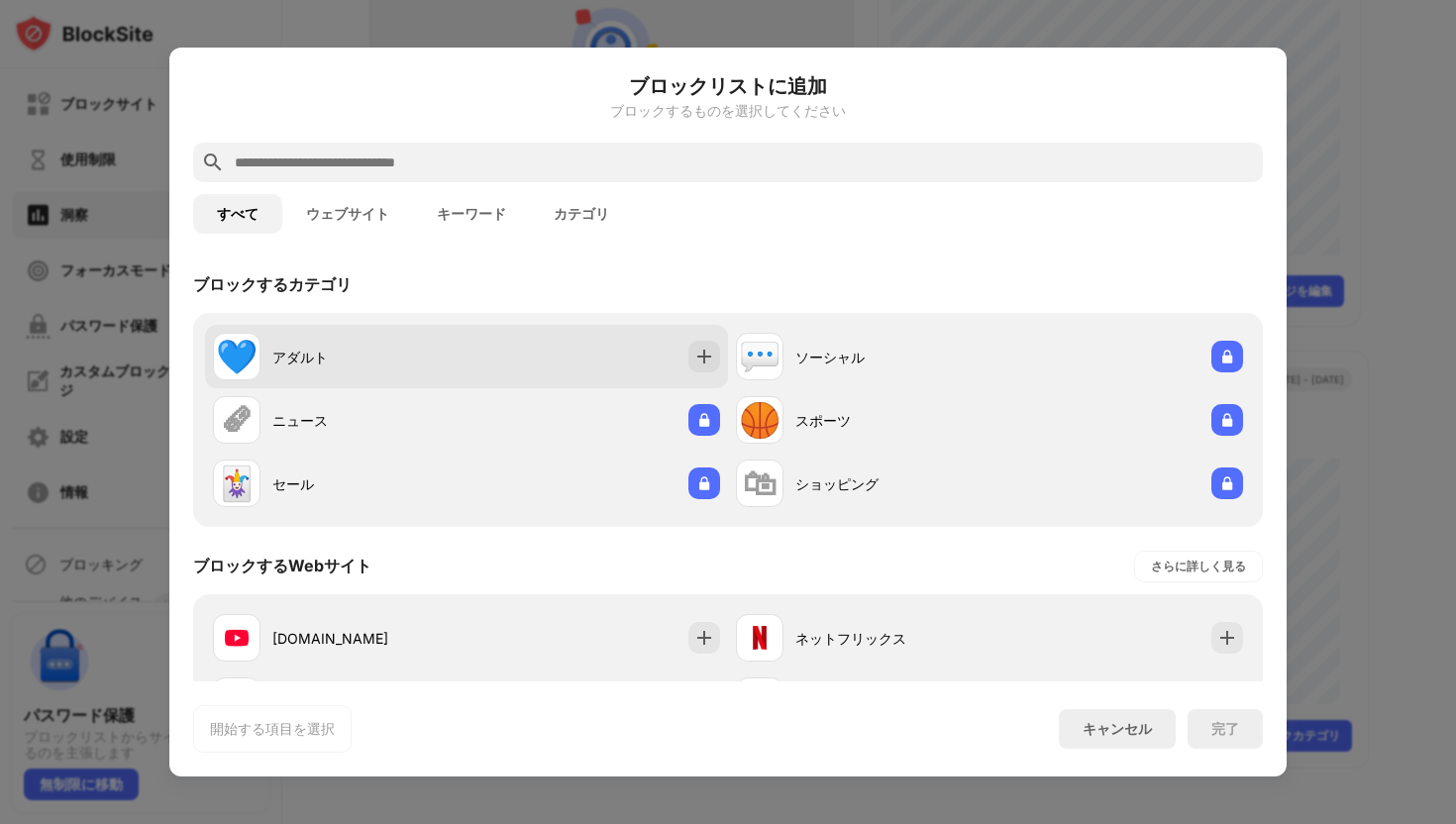 click on "💙 アダルト" at bounding box center [467, 357] 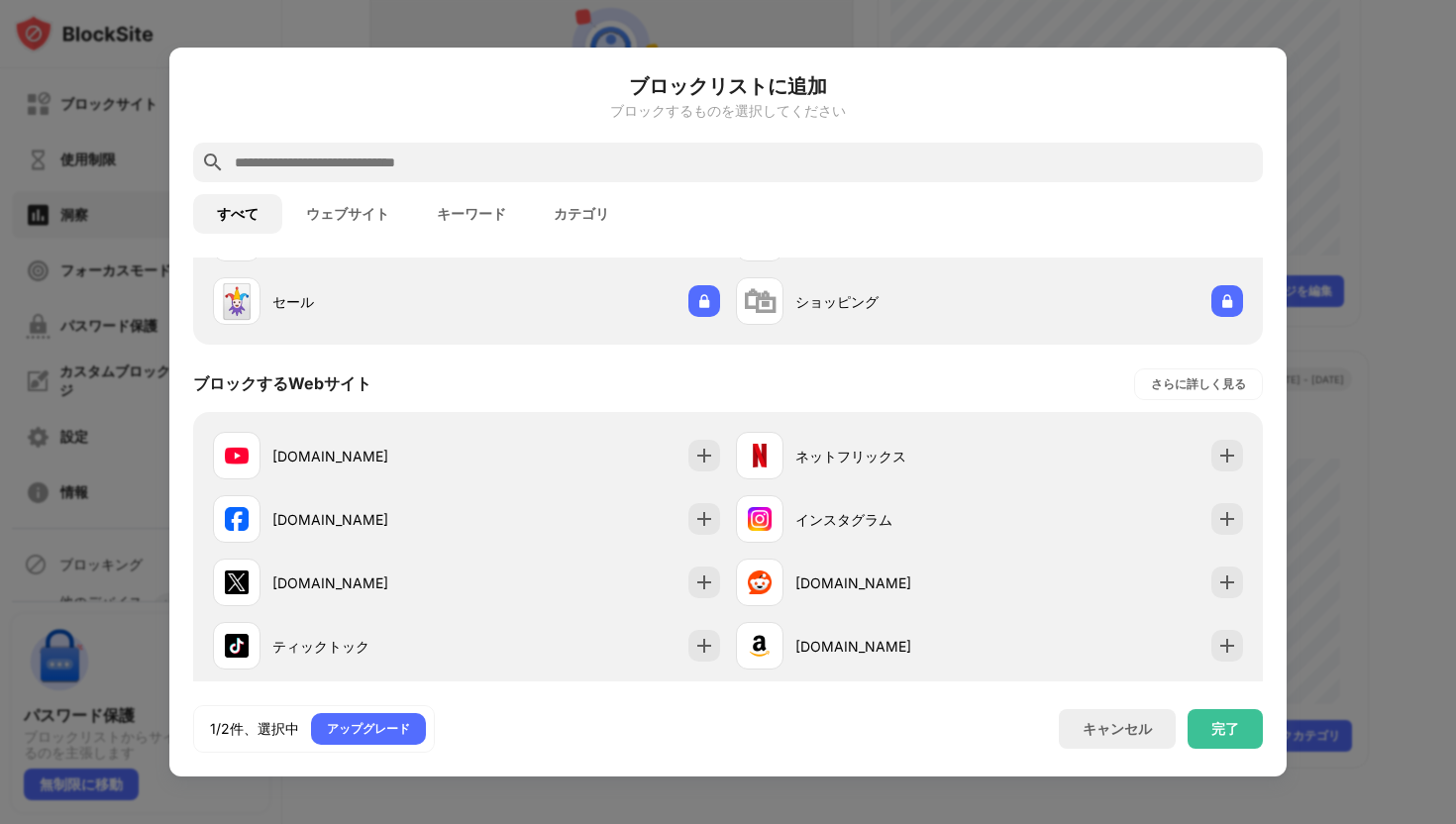 scroll, scrollTop: 0, scrollLeft: 0, axis: both 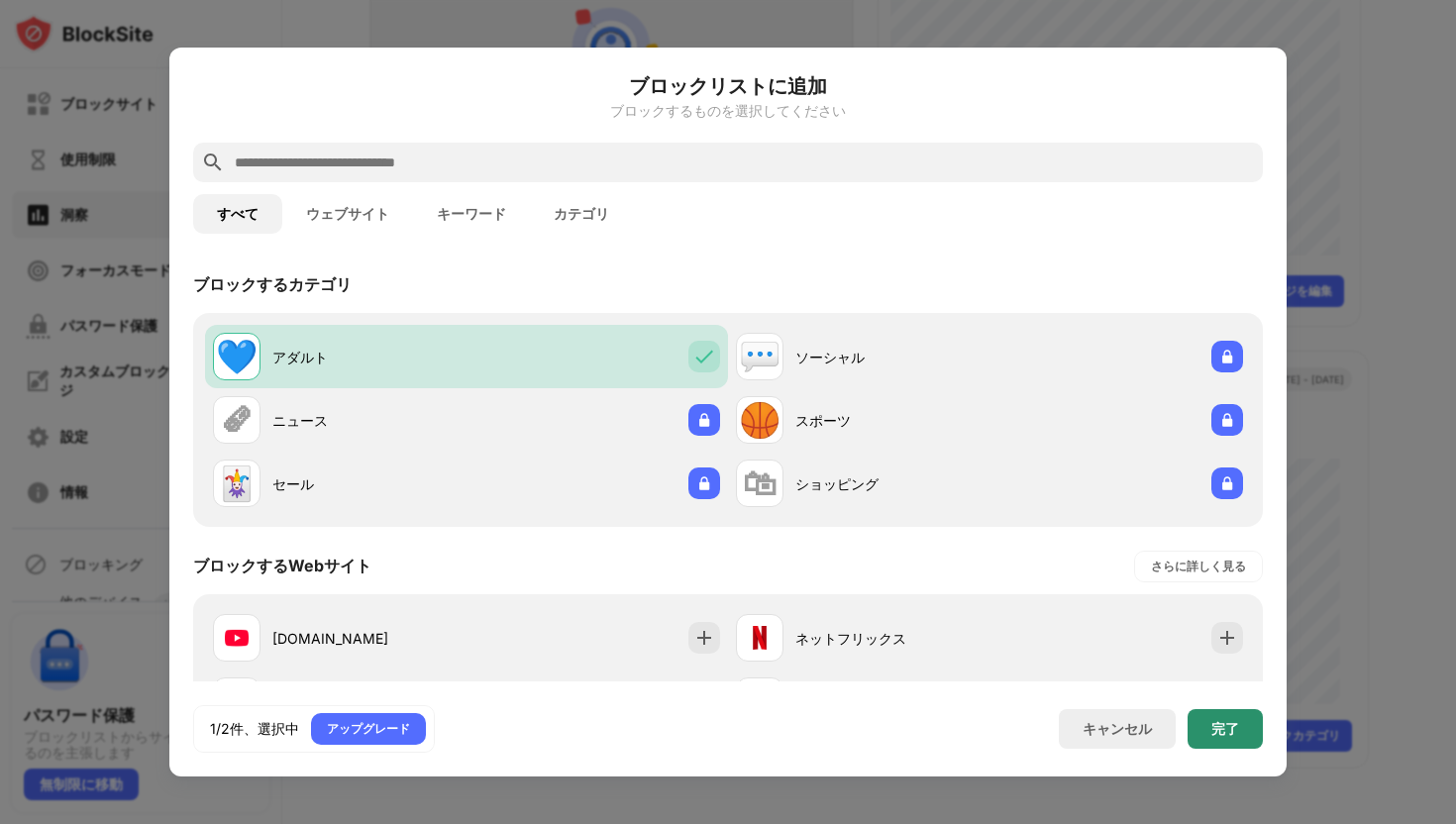 click on "完了" at bounding box center (1225, 729) 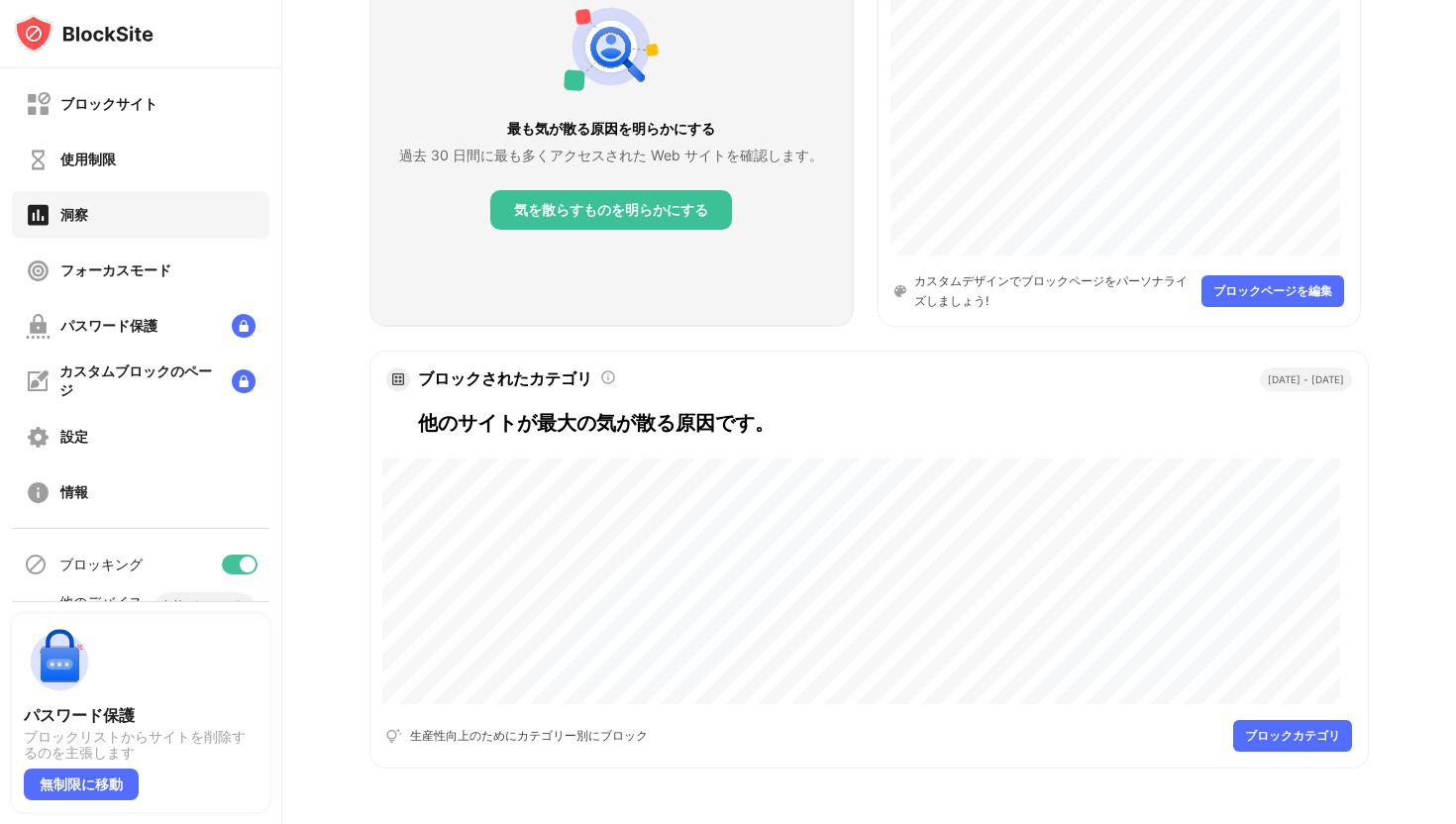 scroll, scrollTop: 252, scrollLeft: 0, axis: vertical 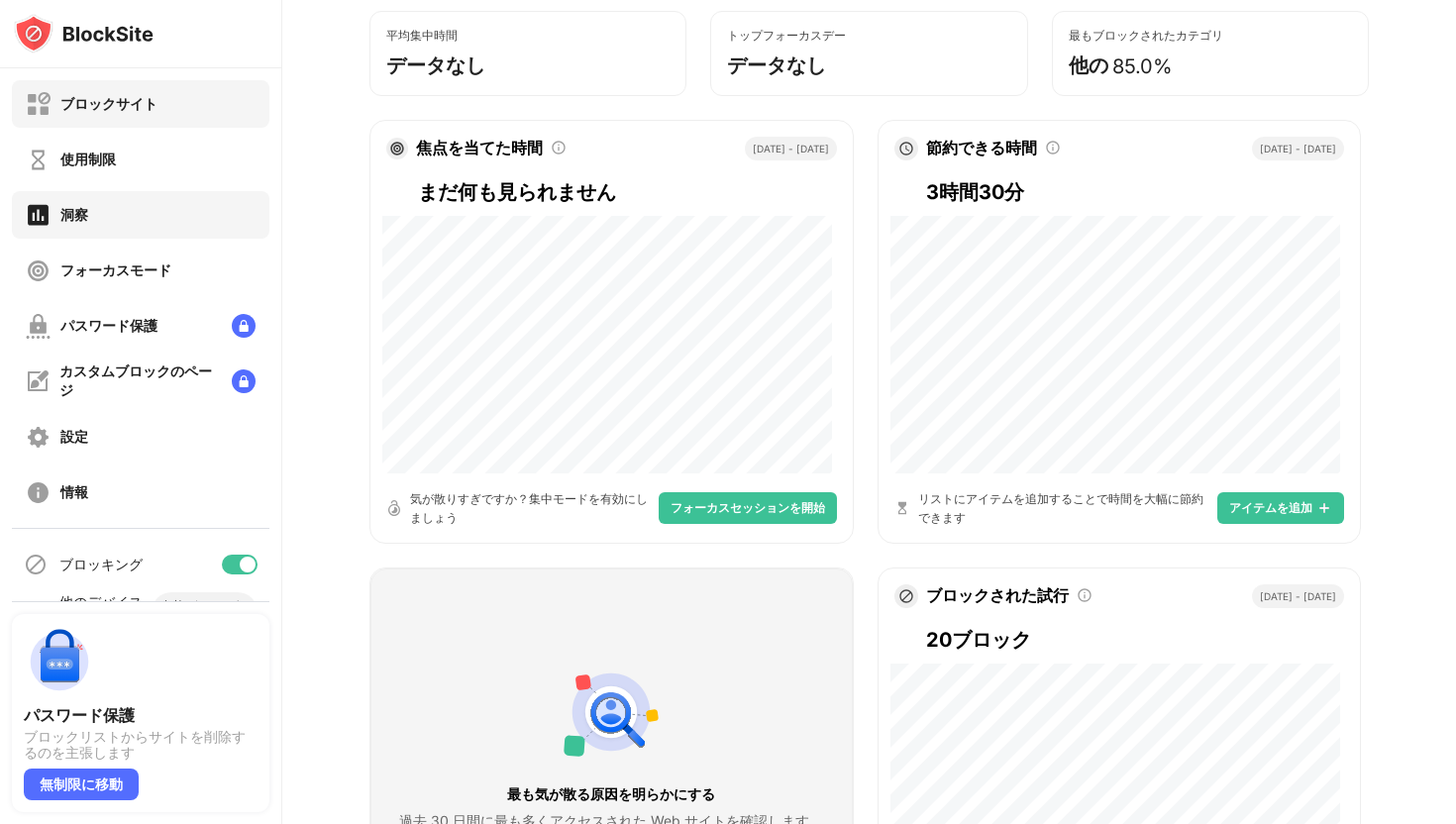 click on "ブロックサイト" at bounding box center (141, 104) 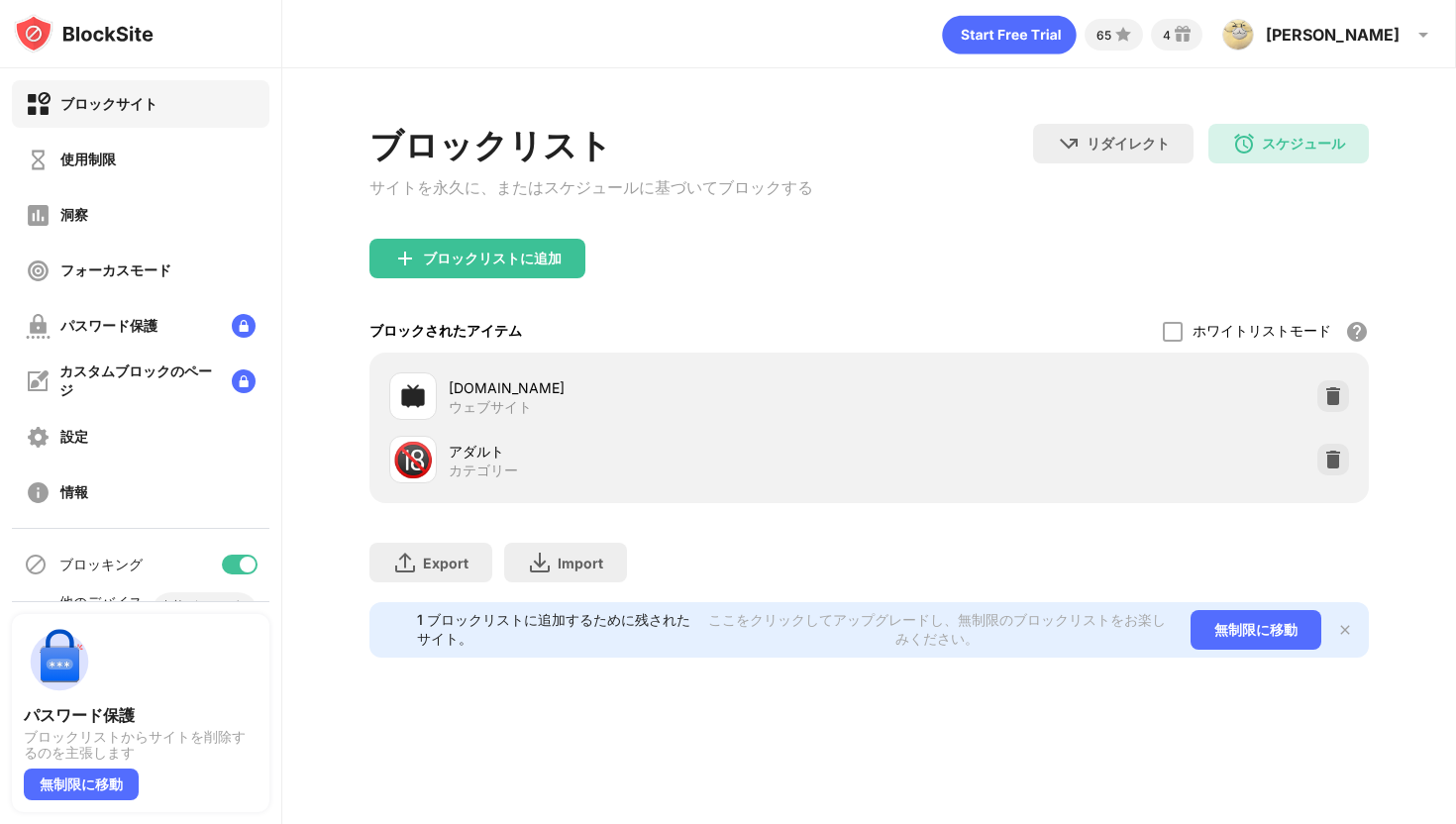 scroll, scrollTop: 0, scrollLeft: 0, axis: both 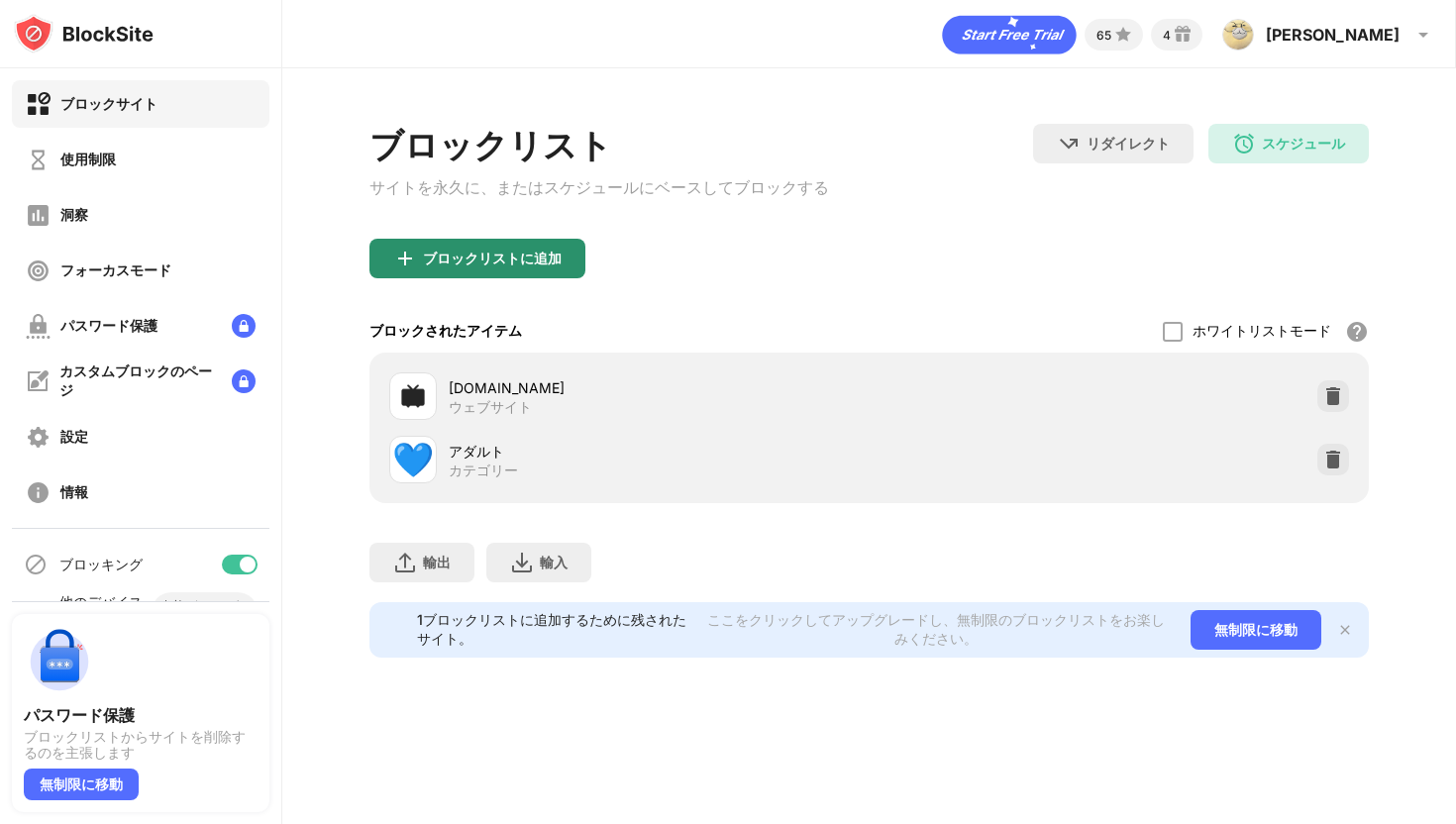 click on "ブロックリストに追加" at bounding box center (477, 258) 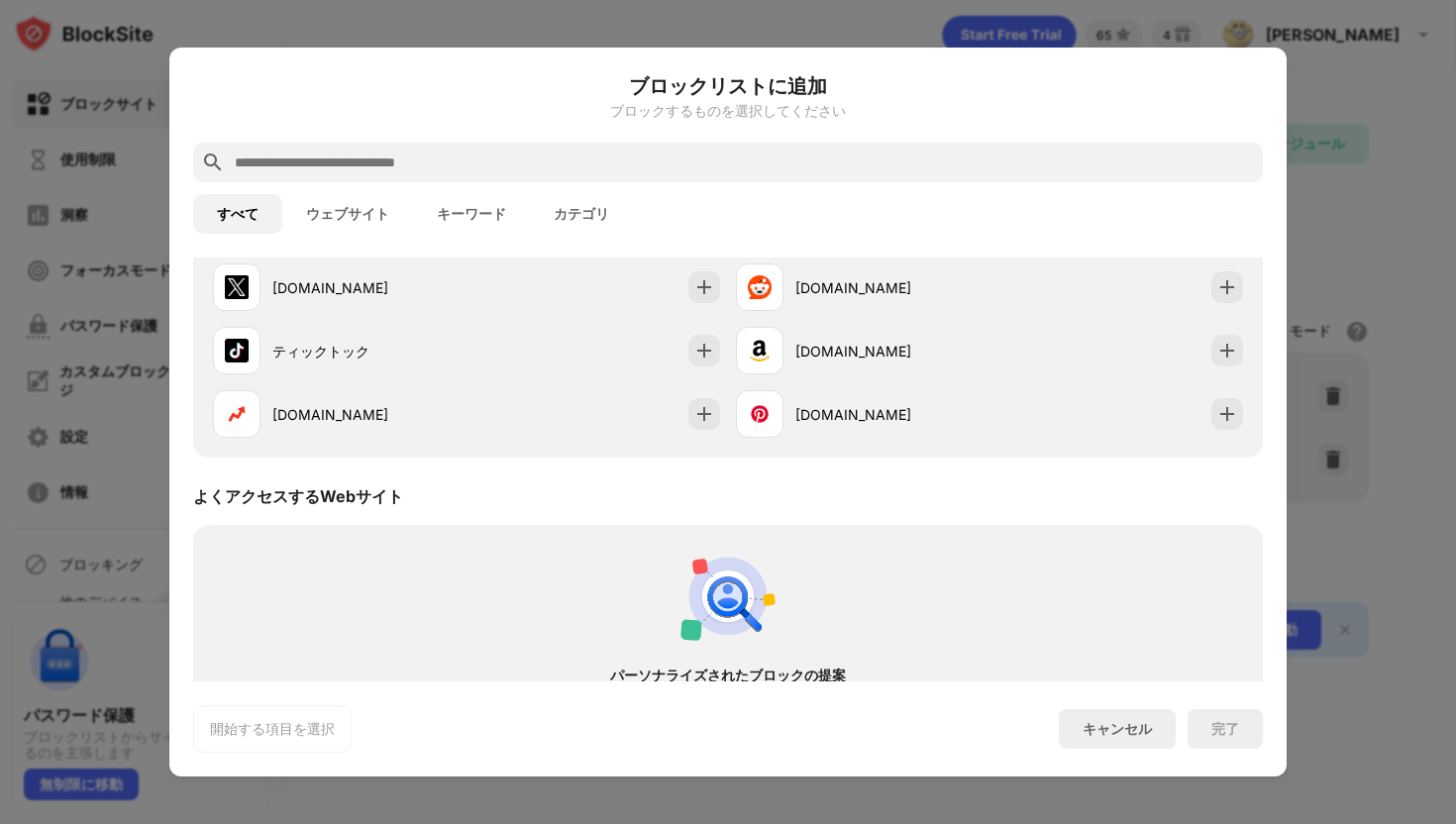 scroll, scrollTop: 848, scrollLeft: 0, axis: vertical 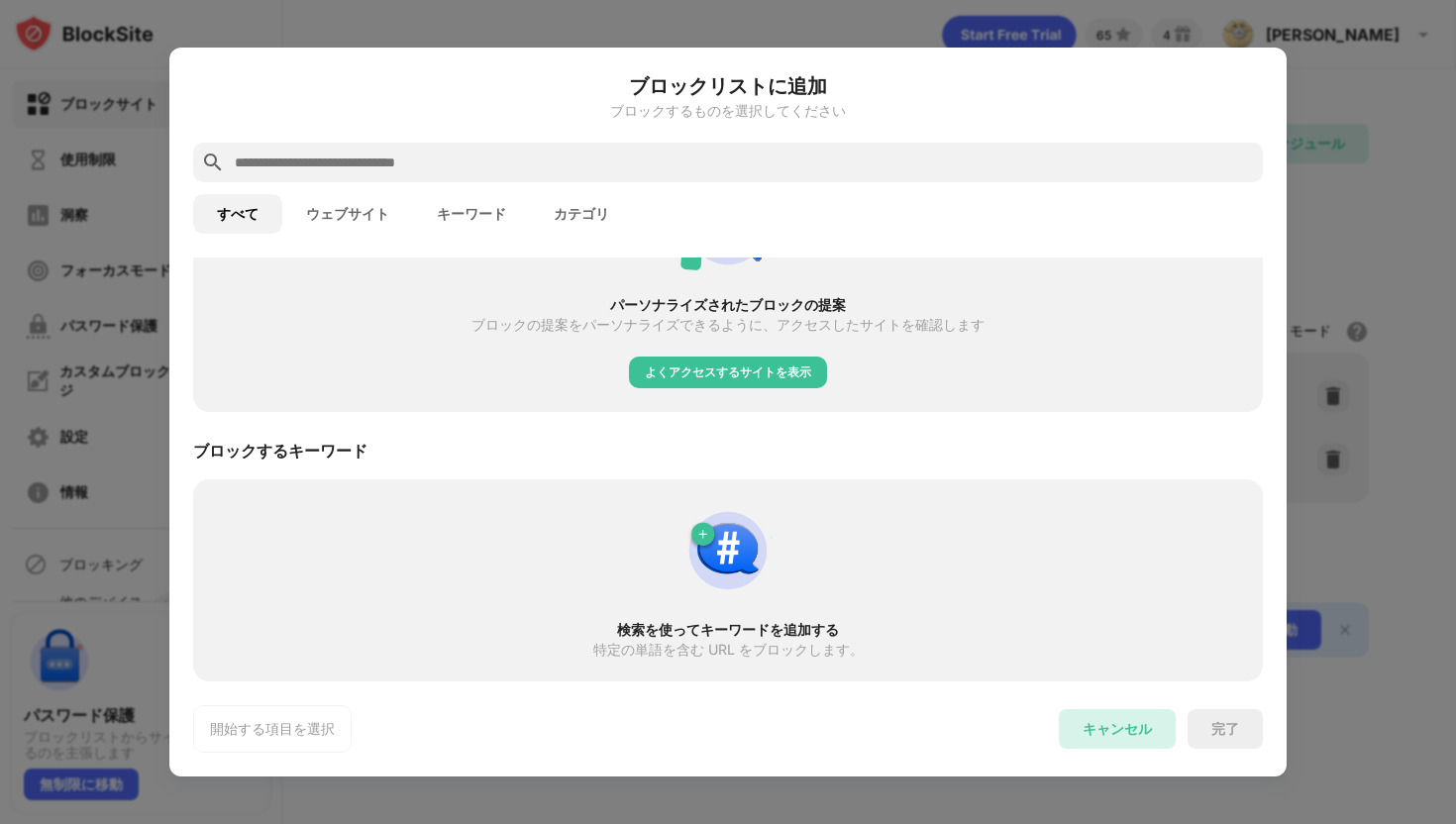 drag, startPoint x: 1122, startPoint y: 735, endPoint x: 1102, endPoint y: 717, distance: 26.907248 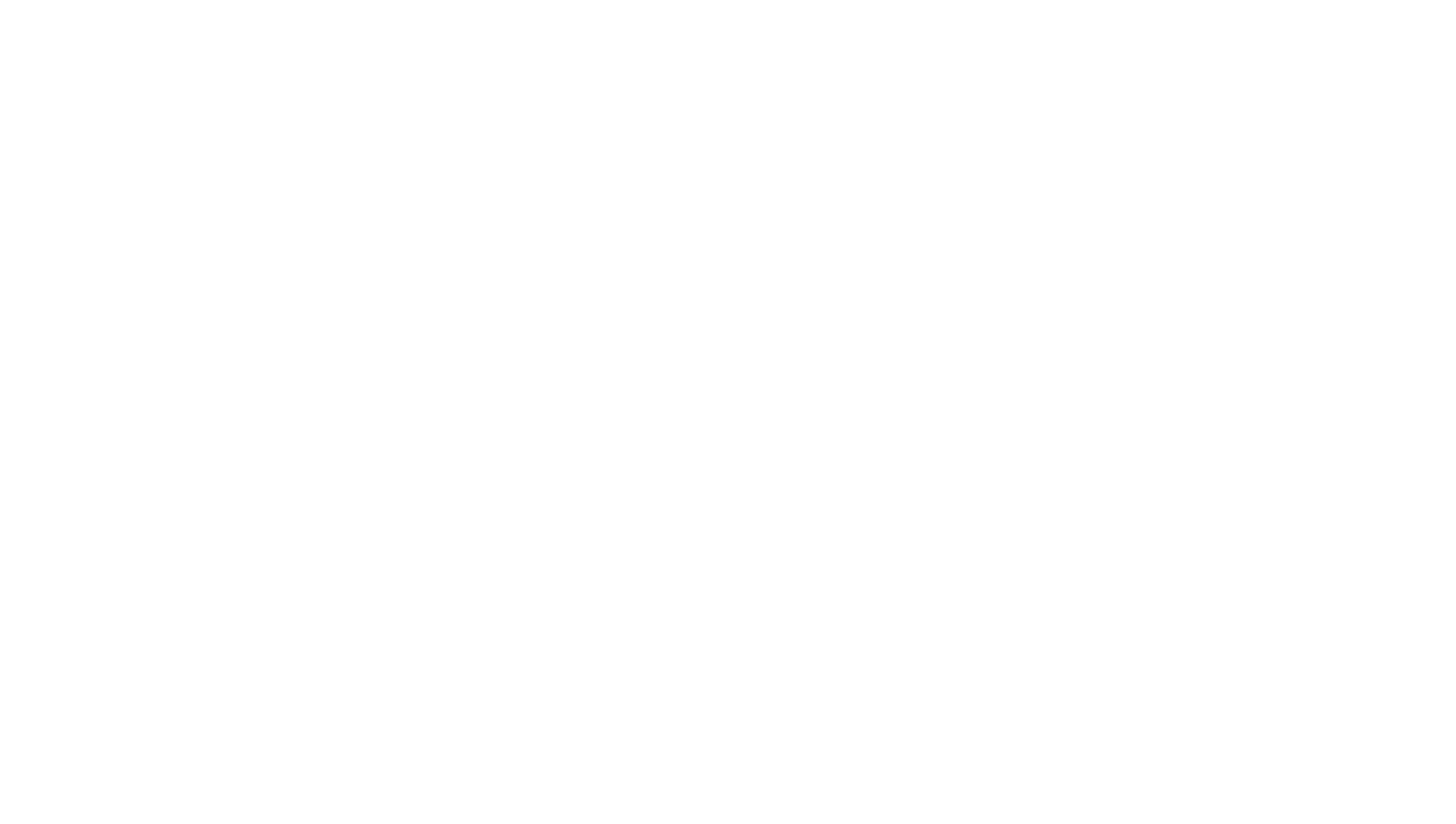 scroll, scrollTop: 0, scrollLeft: 0, axis: both 